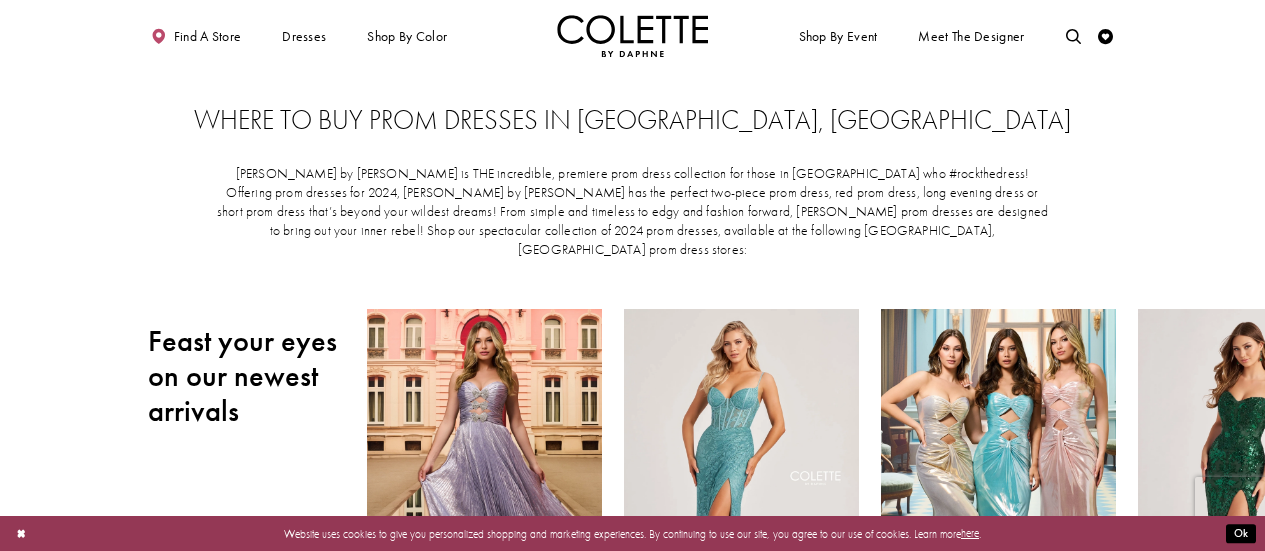 scroll, scrollTop: 0, scrollLeft: 0, axis: both 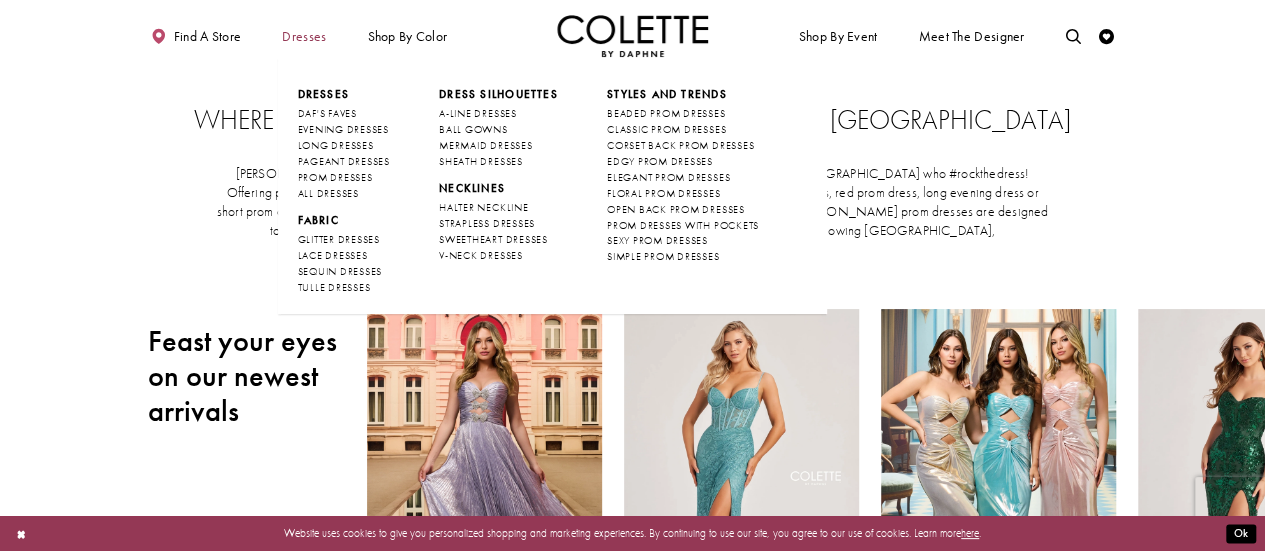 click on "Dresses" at bounding box center [304, 36] 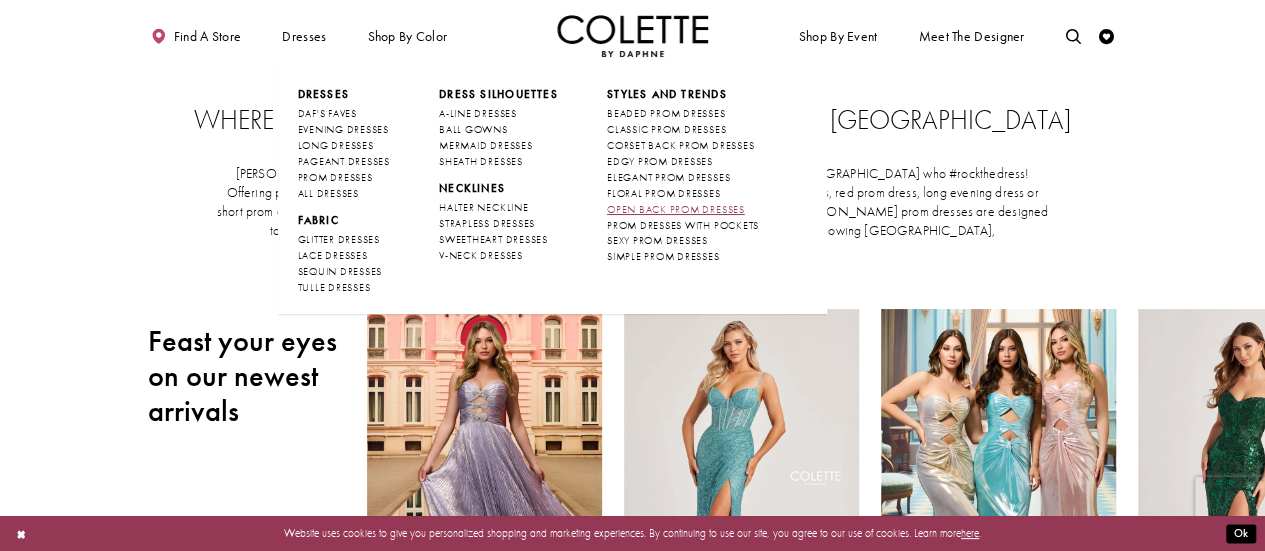 click on "OPEN BACK PROM DRESSES" at bounding box center (676, 209) 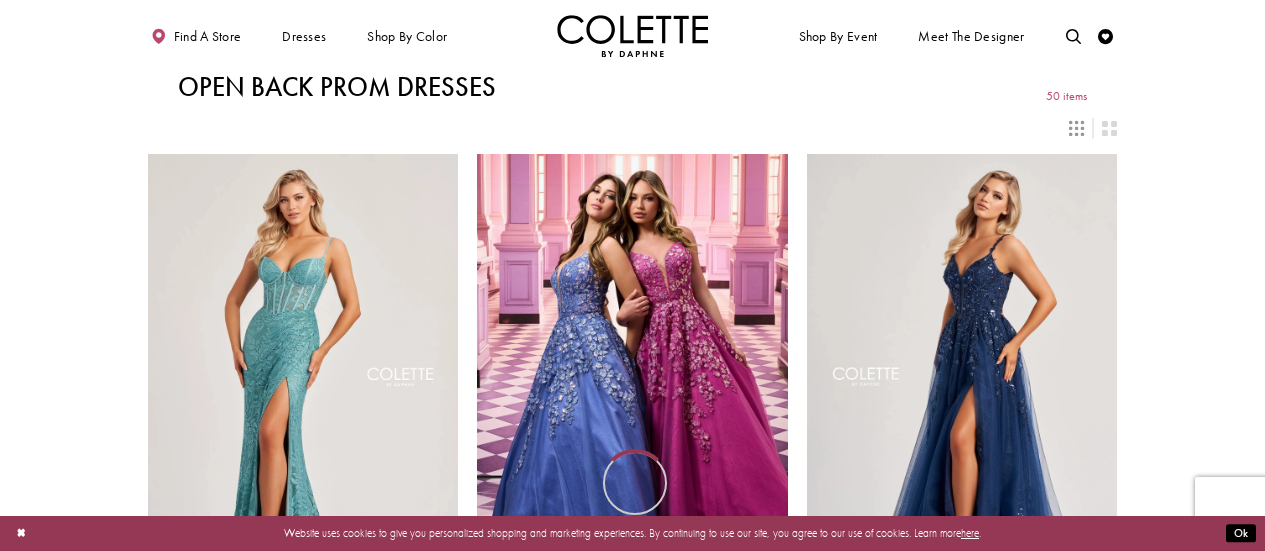 scroll, scrollTop: 0, scrollLeft: 0, axis: both 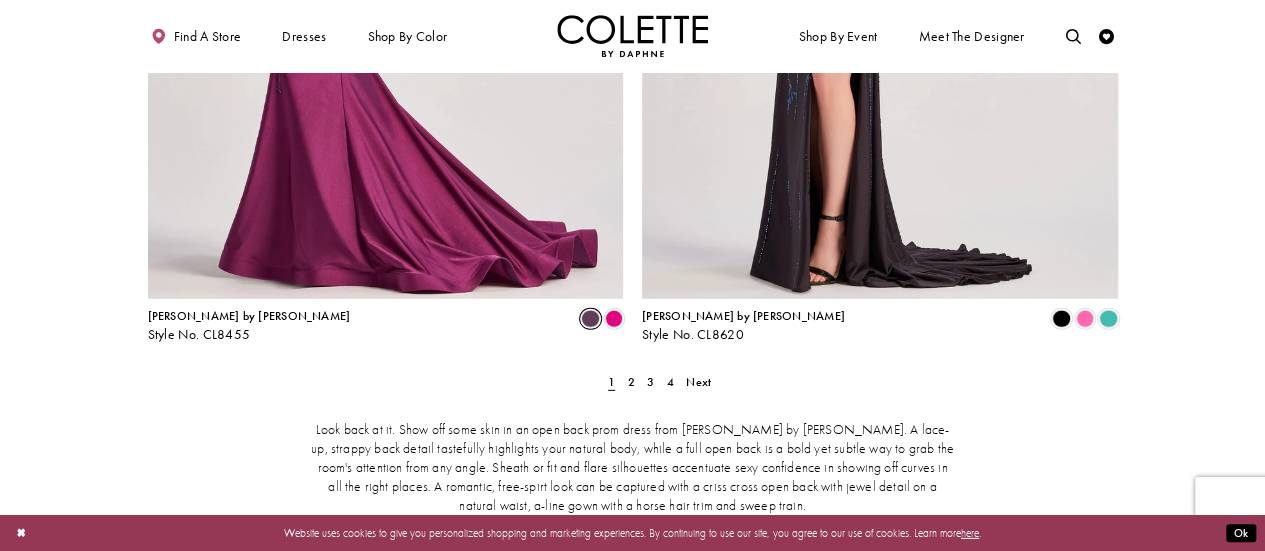 click at bounding box center (590, 319) 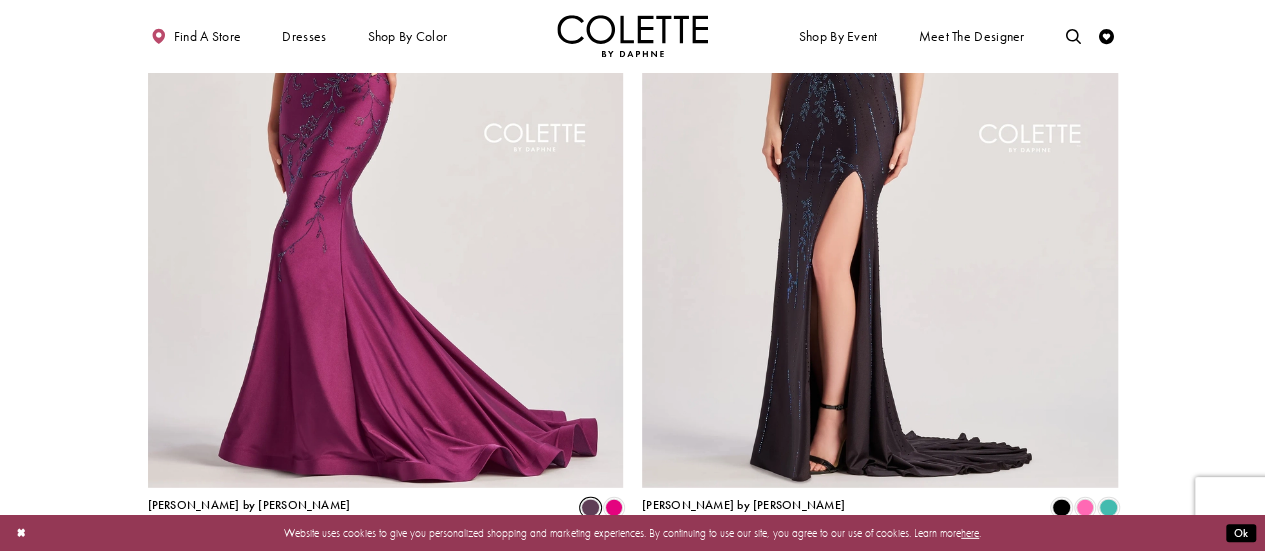 scroll, scrollTop: 2669, scrollLeft: 0, axis: vertical 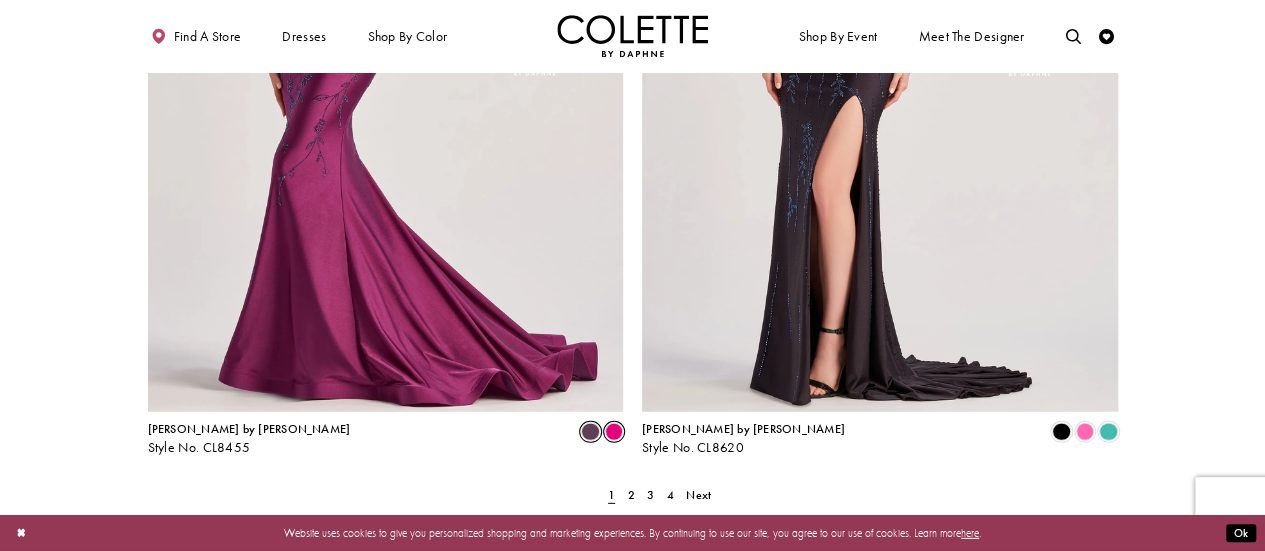 click at bounding box center (614, 432) 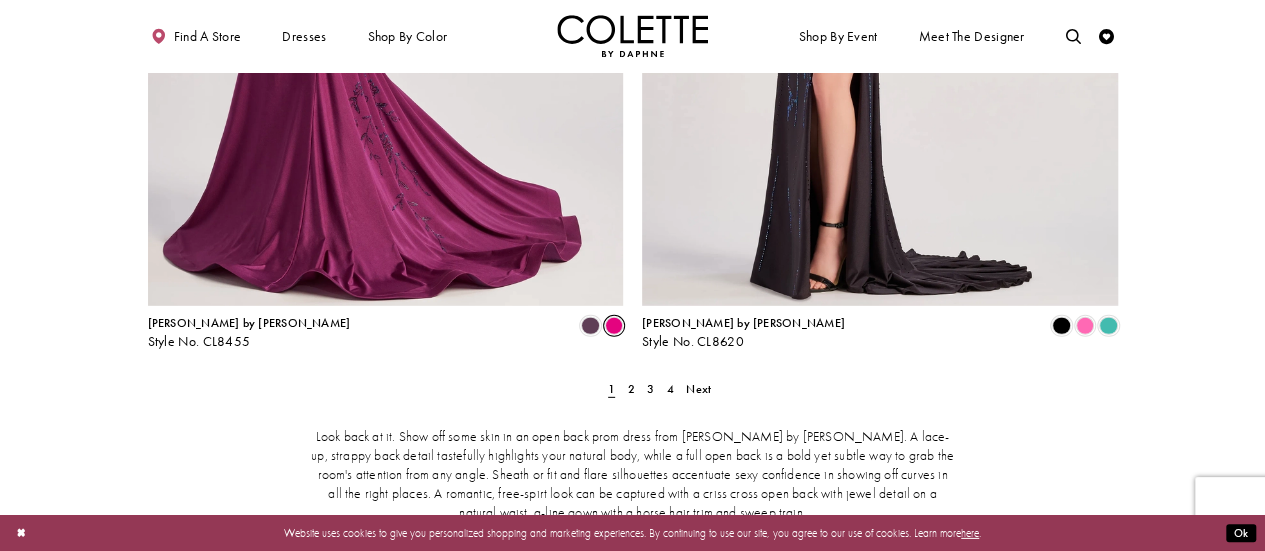 scroll, scrollTop: 2784, scrollLeft: 0, axis: vertical 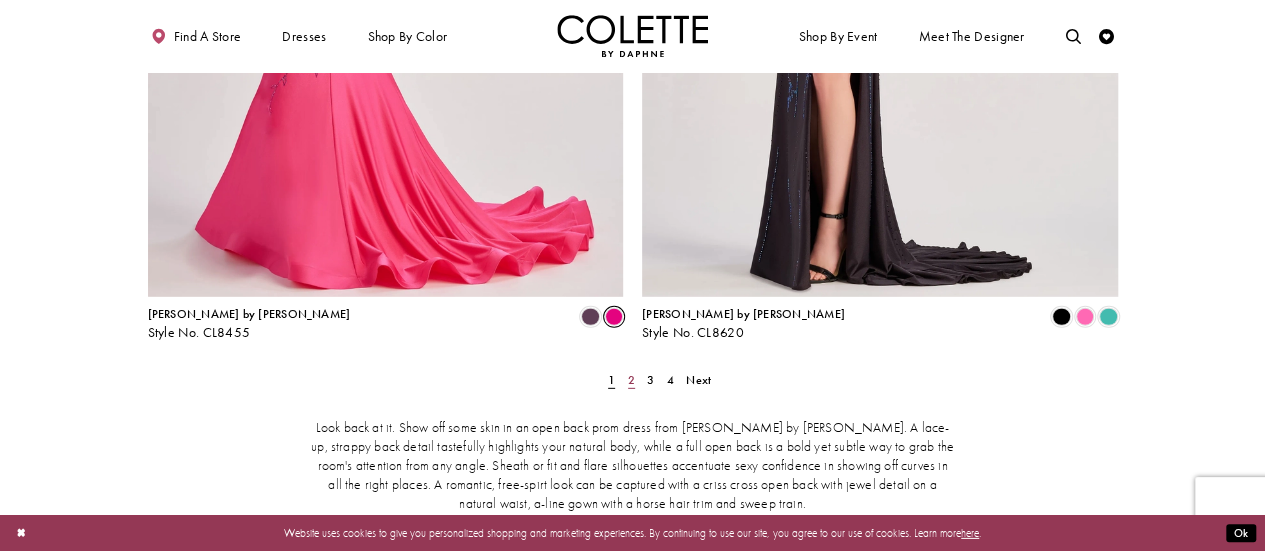 click on "2" at bounding box center [631, 380] 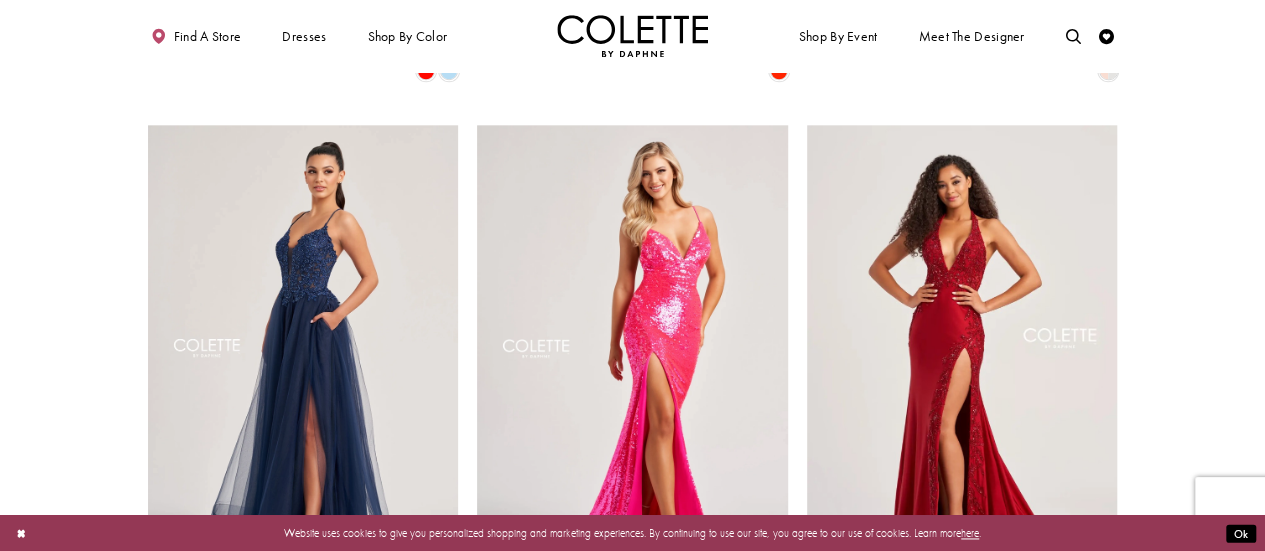 scroll, scrollTop: 1147, scrollLeft: 0, axis: vertical 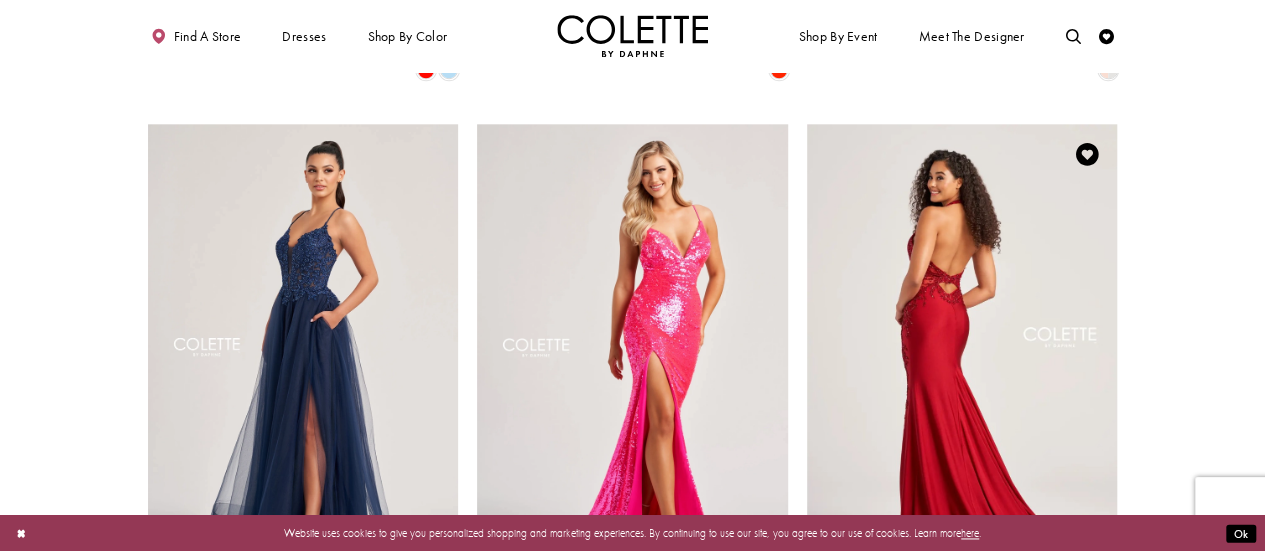 click at bounding box center [962, 350] 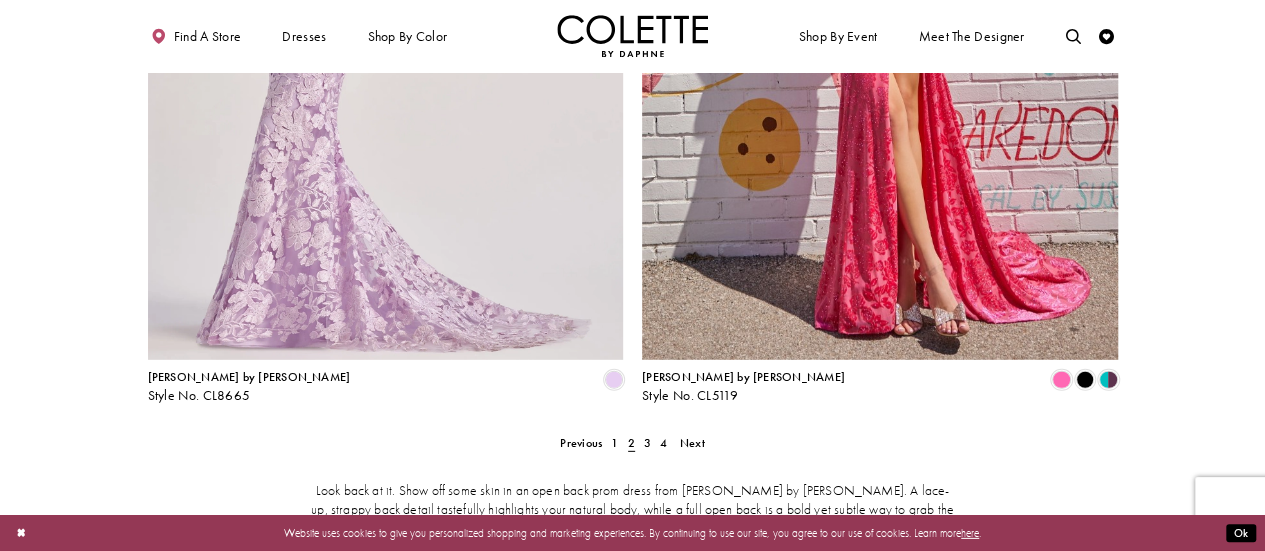 scroll, scrollTop: 2722, scrollLeft: 0, axis: vertical 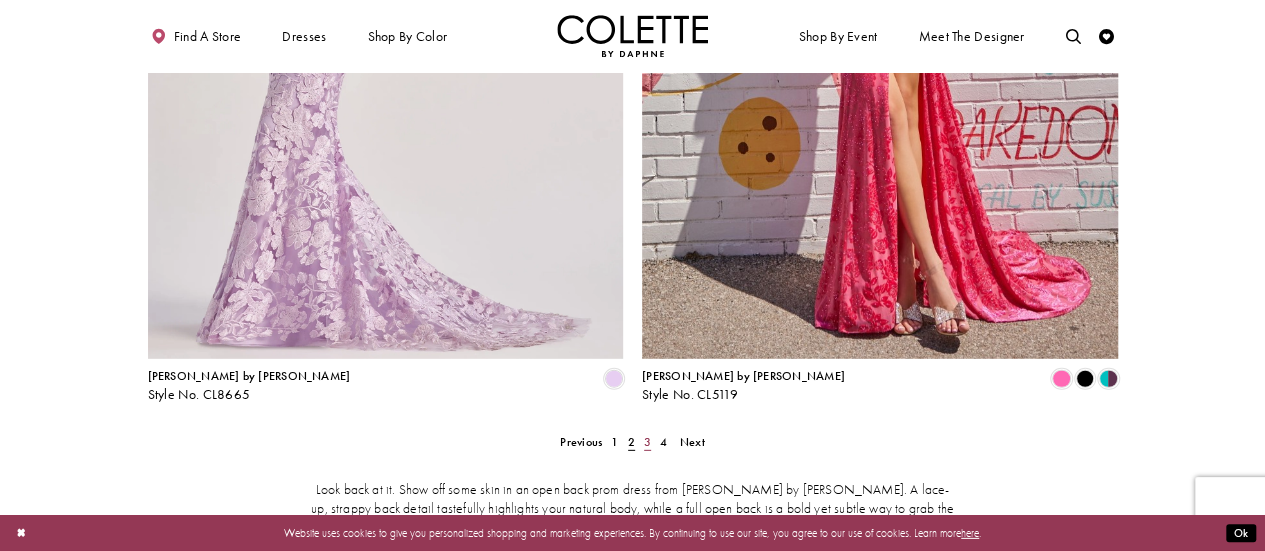 click on "3" at bounding box center (647, 442) 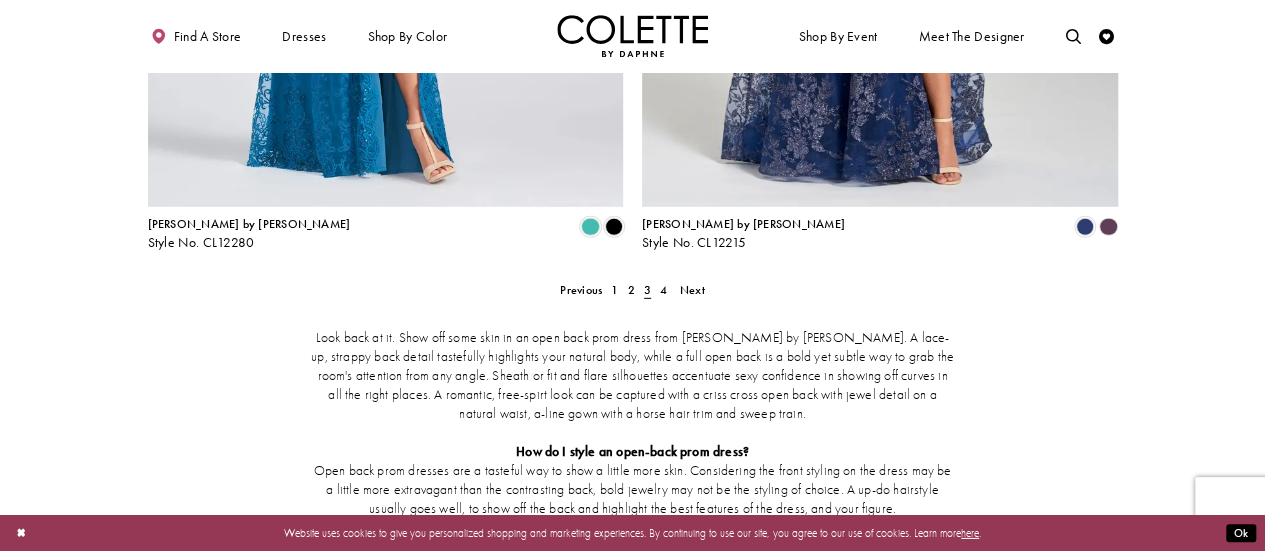scroll, scrollTop: 2870, scrollLeft: 0, axis: vertical 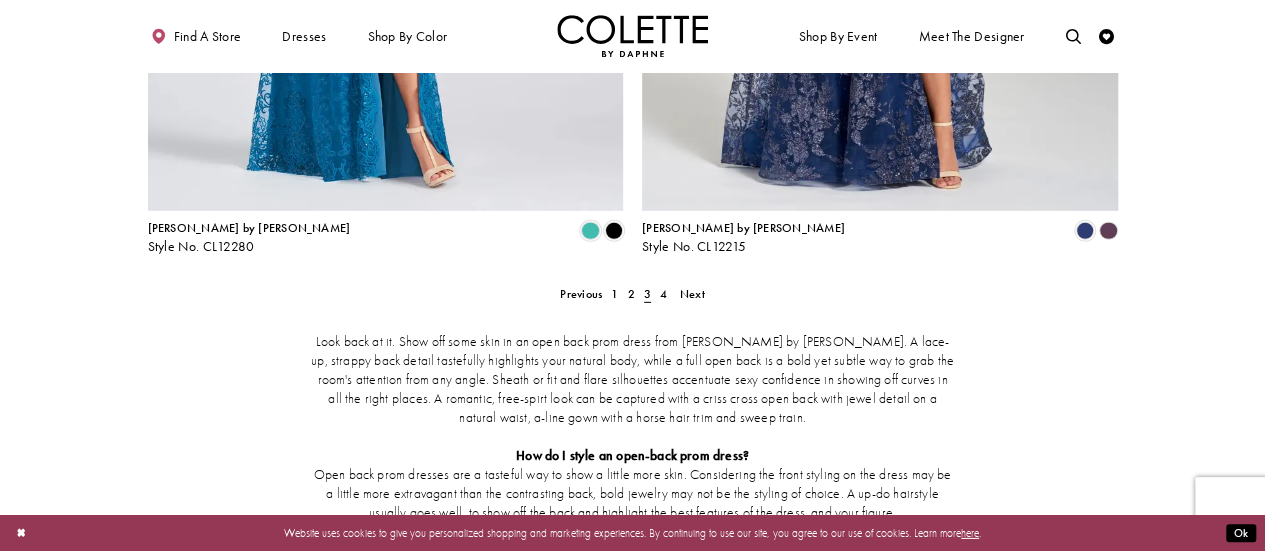 click on "Look back at it. Show off some skin in an open back prom dress from Colette by Daphne. A lace-up, strappy back detail tastefully highlights your natural body, while a full open back is a bold yet subtle way to grab the room's attention from any angle. Sheath or fit and flare silhouettes accentuate sexy confidence in showing off curves in all the right places. A romantic, free-spirt look can be captured with a criss cross open back with jewel detail on a natural waist, a-line gown with a horse hair trim and sweep train.   How do I style an open-back prom dress?
Open-back prom dresses by Colette by Daphne. We love a dress that not only has a beautiful front, but major wow-factor from behind too. Be prepared to be the center of attention in your open back dress from Colette by Daphne… it’s kinda unavoidable." at bounding box center (633, 465) 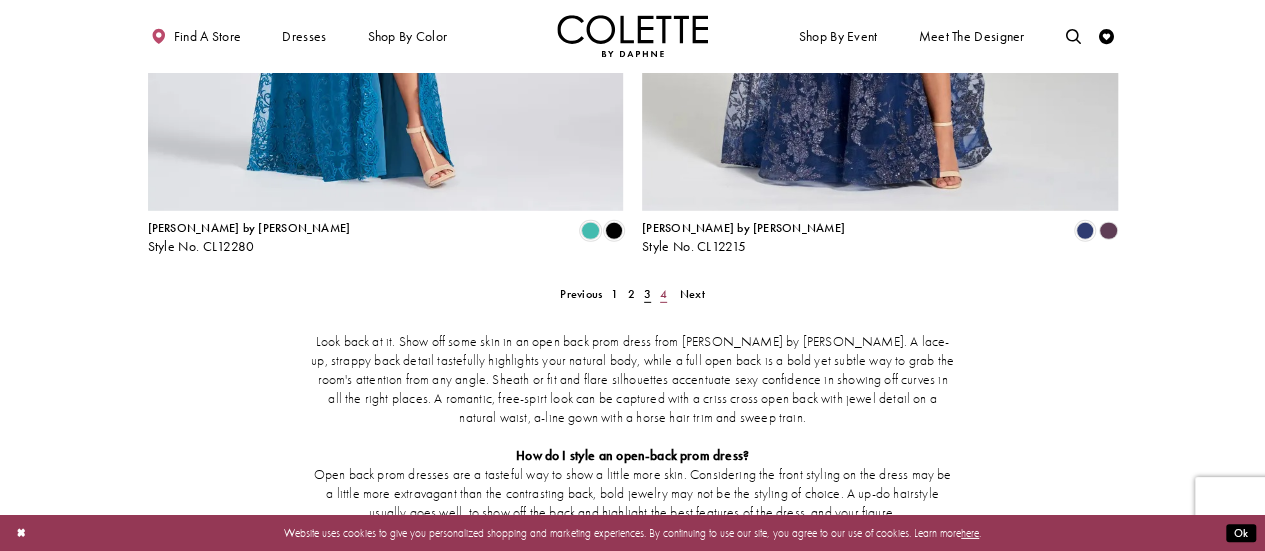 click on "4" at bounding box center (663, 294) 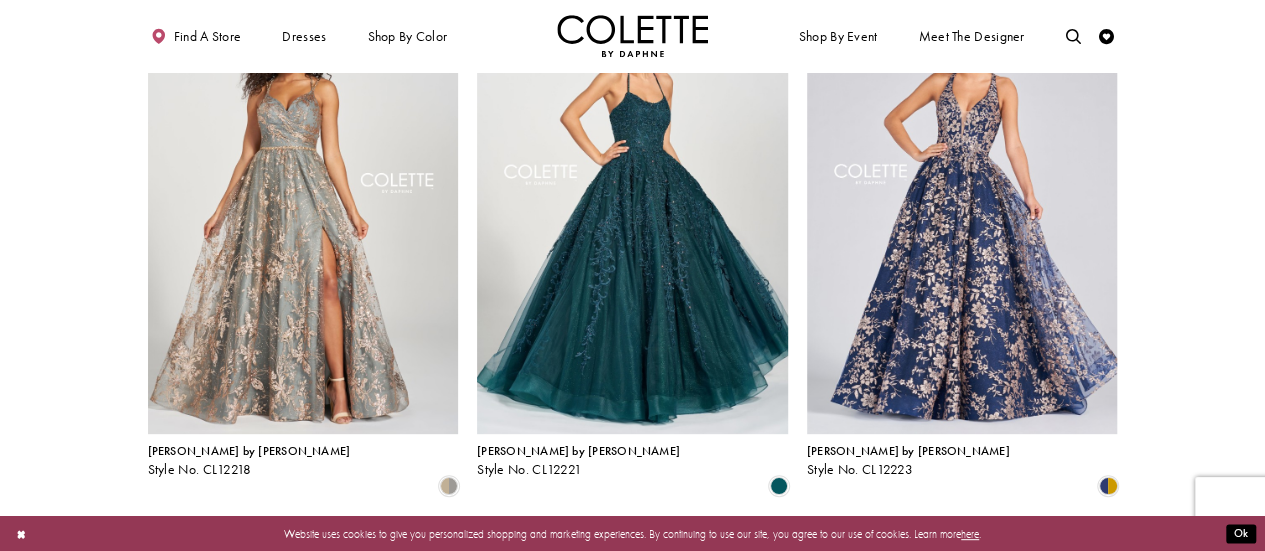 scroll, scrollTop: 0, scrollLeft: 0, axis: both 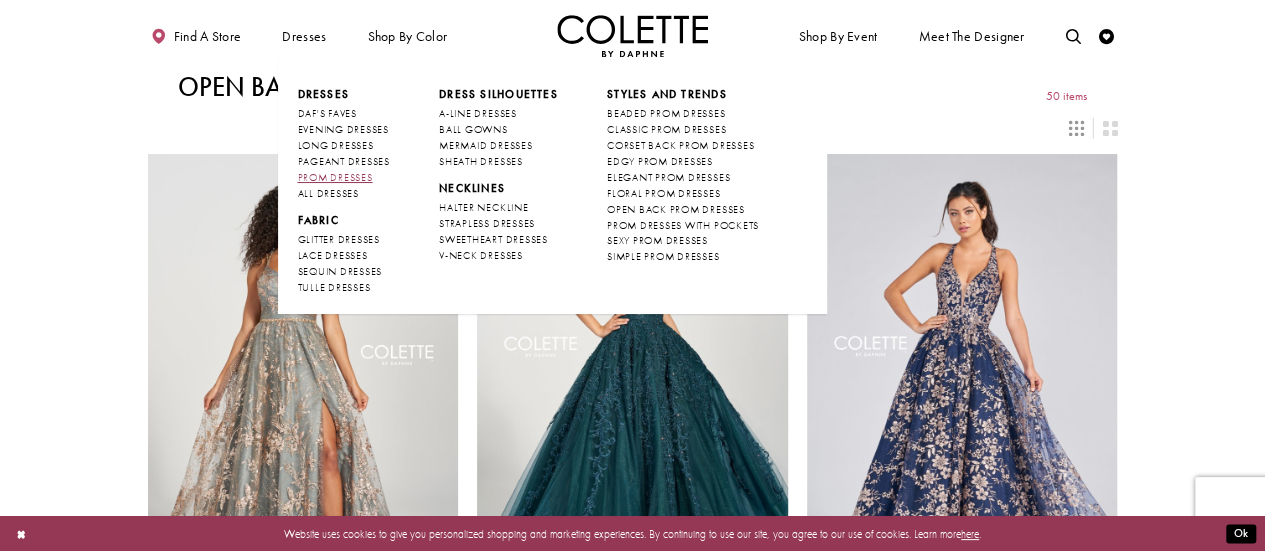 click on "PROM DRESSES" at bounding box center [334, 177] 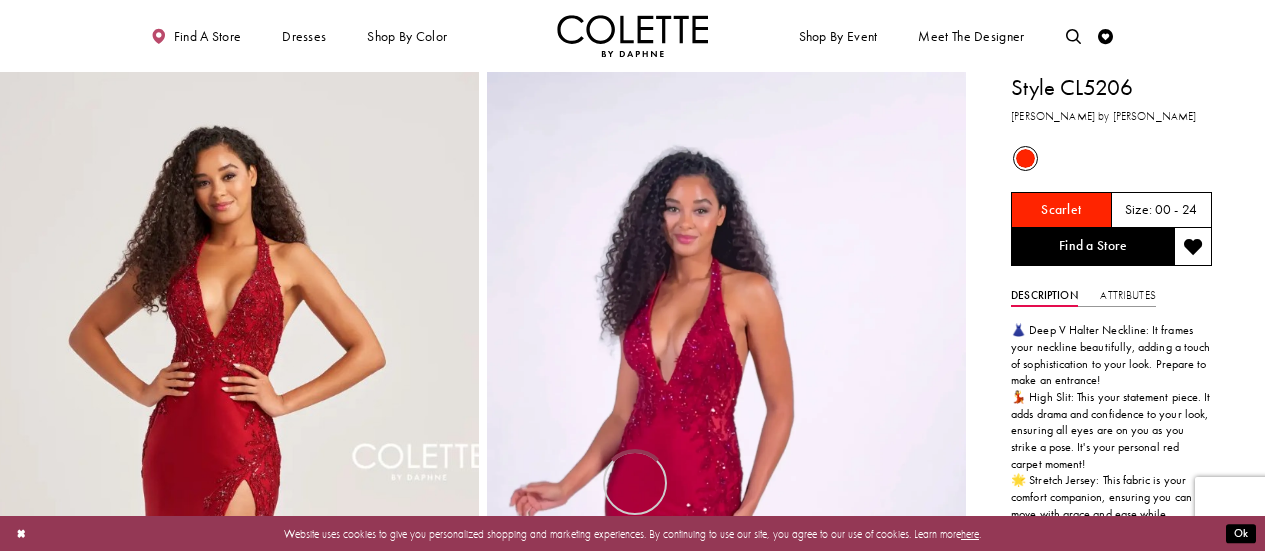 scroll, scrollTop: 0, scrollLeft: 0, axis: both 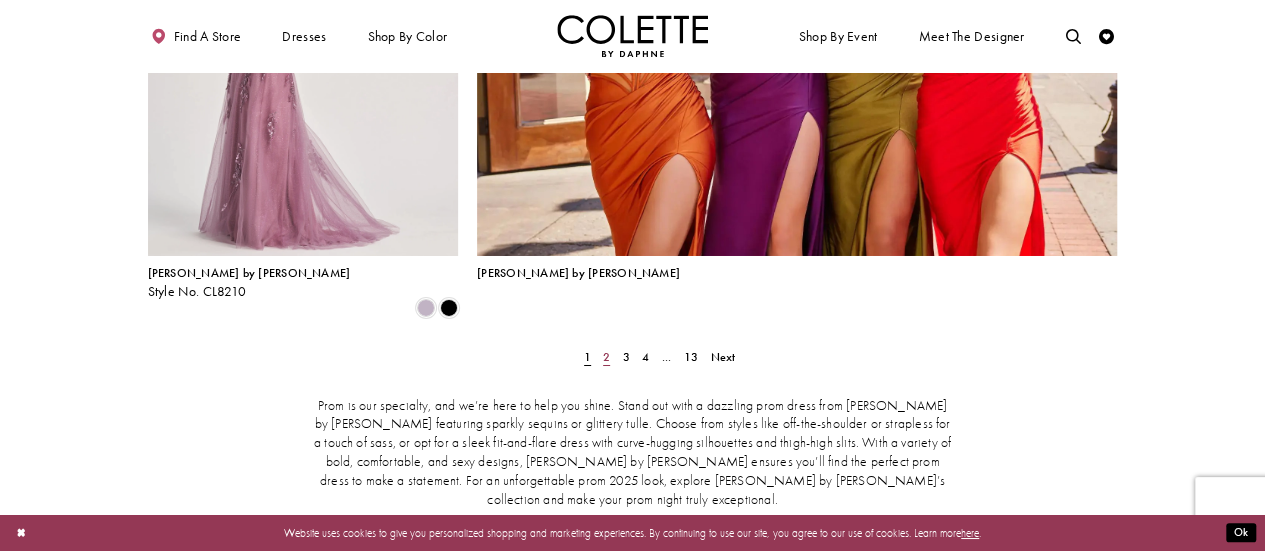click on "2" at bounding box center (606, 357) 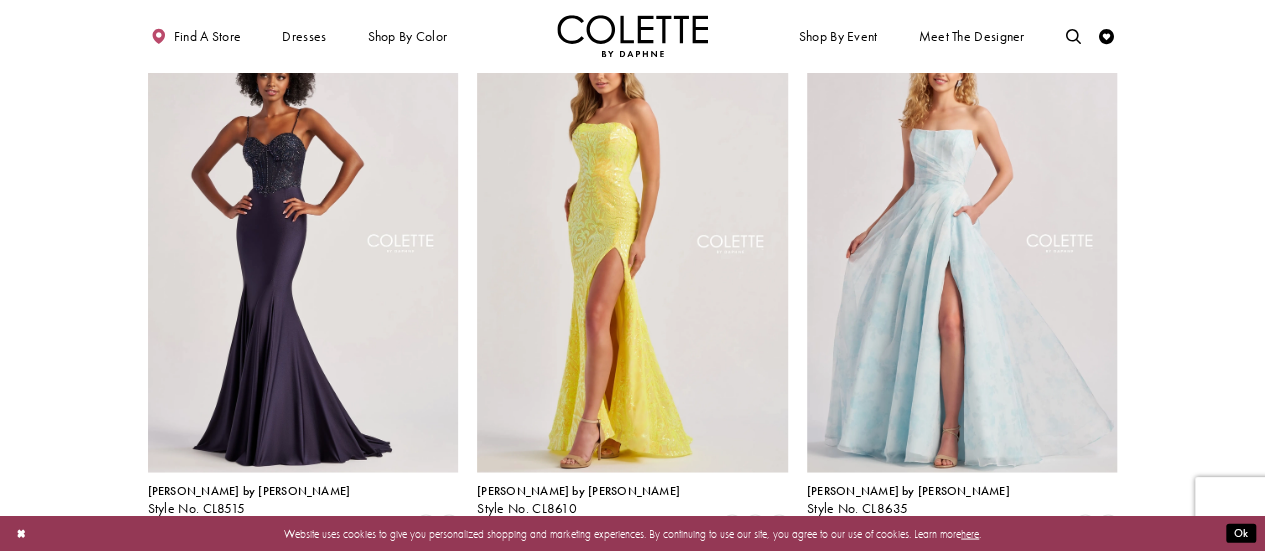 scroll, scrollTop: 1558, scrollLeft: 0, axis: vertical 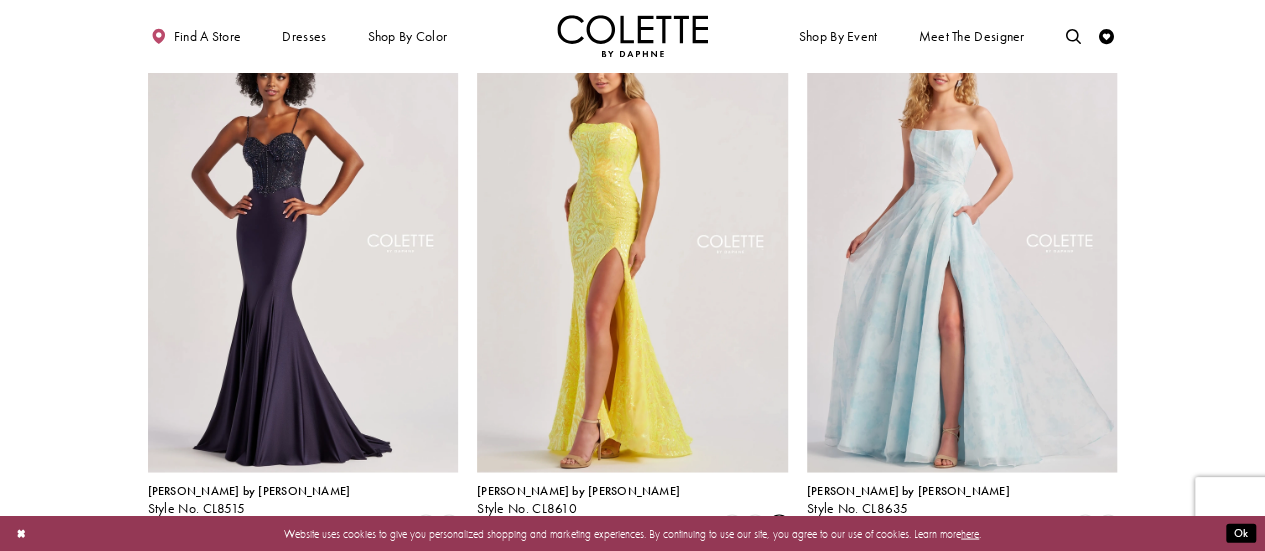 click at bounding box center [779, 525] 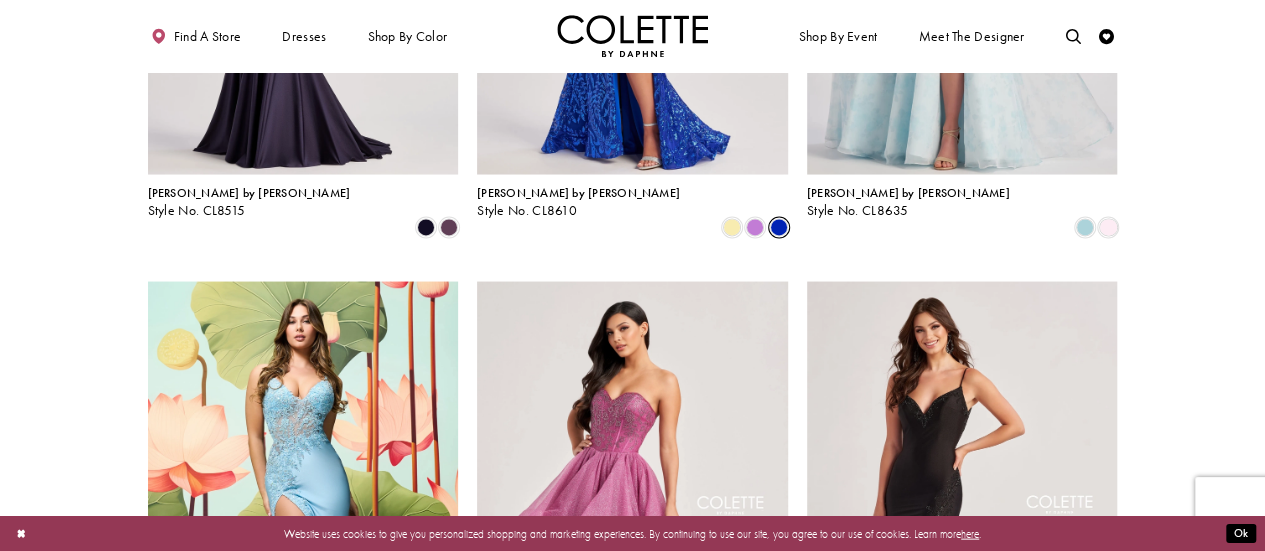 scroll, scrollTop: 2038, scrollLeft: 0, axis: vertical 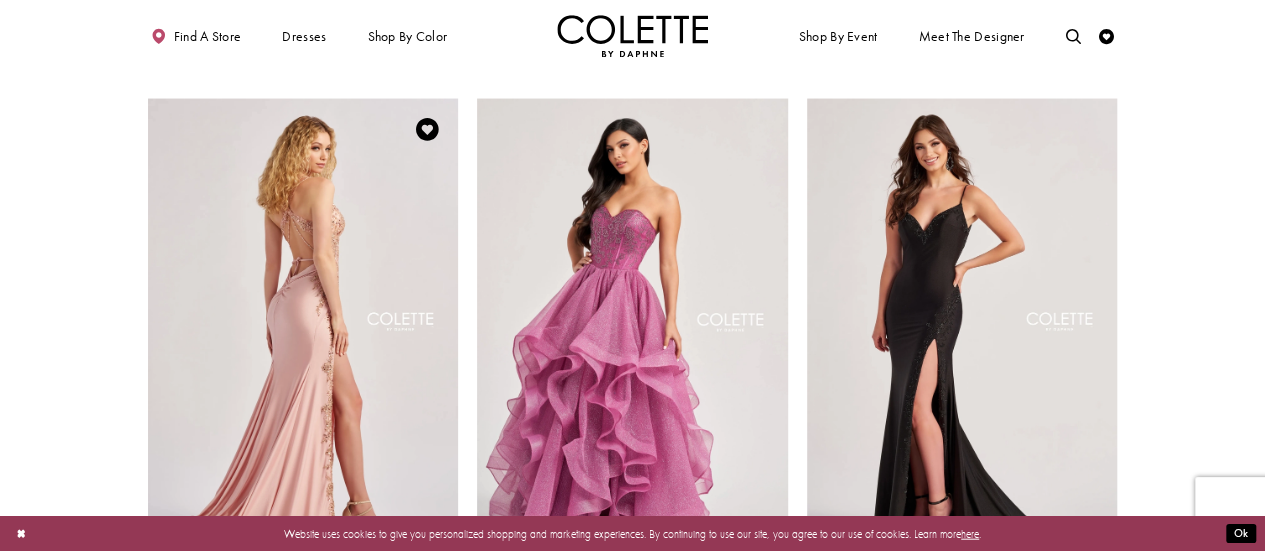 click at bounding box center [303, 325] 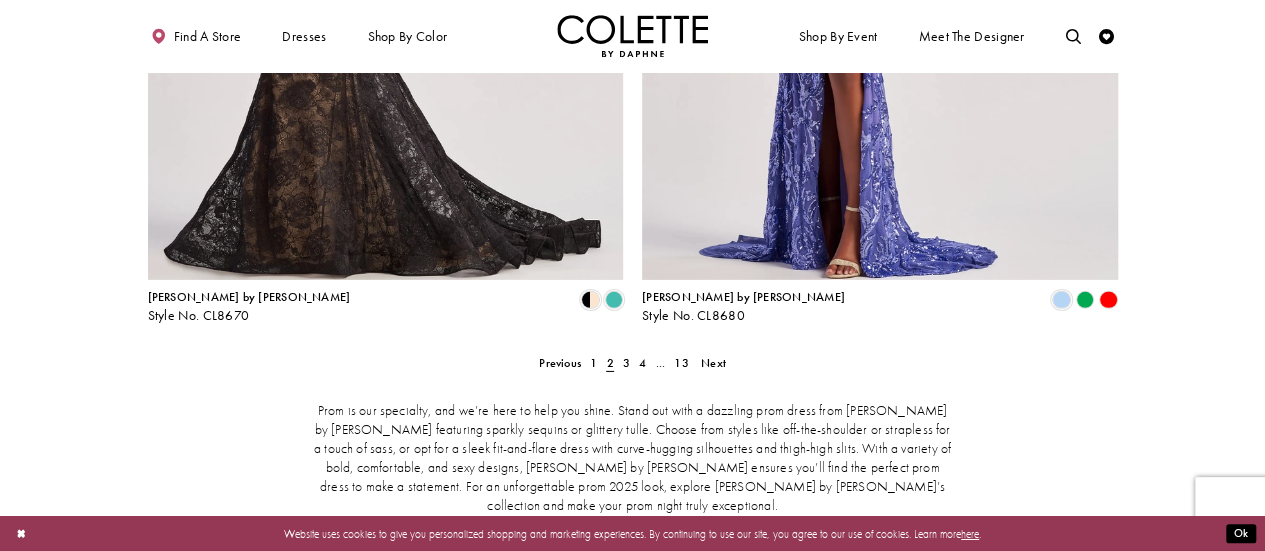 scroll, scrollTop: 3118, scrollLeft: 0, axis: vertical 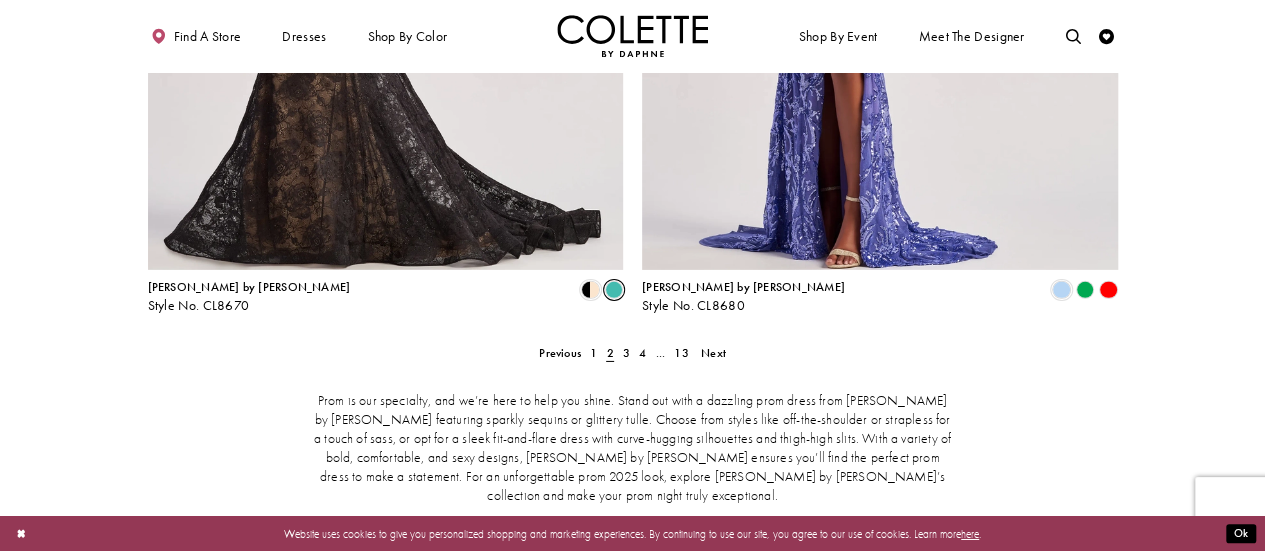 click at bounding box center (614, 290) 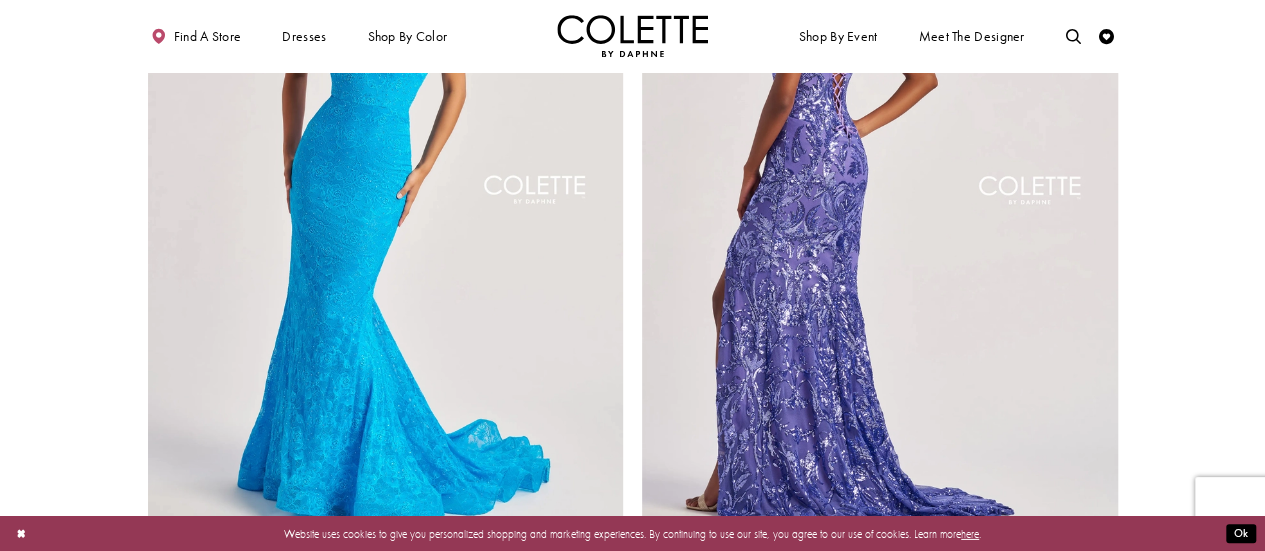 scroll, scrollTop: 3084, scrollLeft: 0, axis: vertical 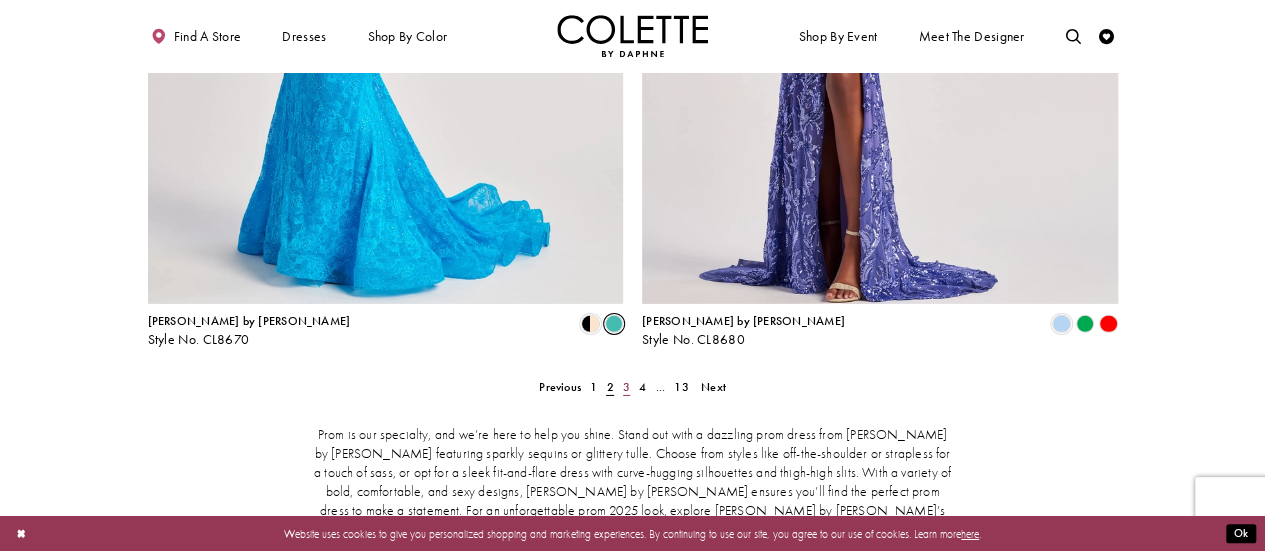click on "3" at bounding box center (626, 387) 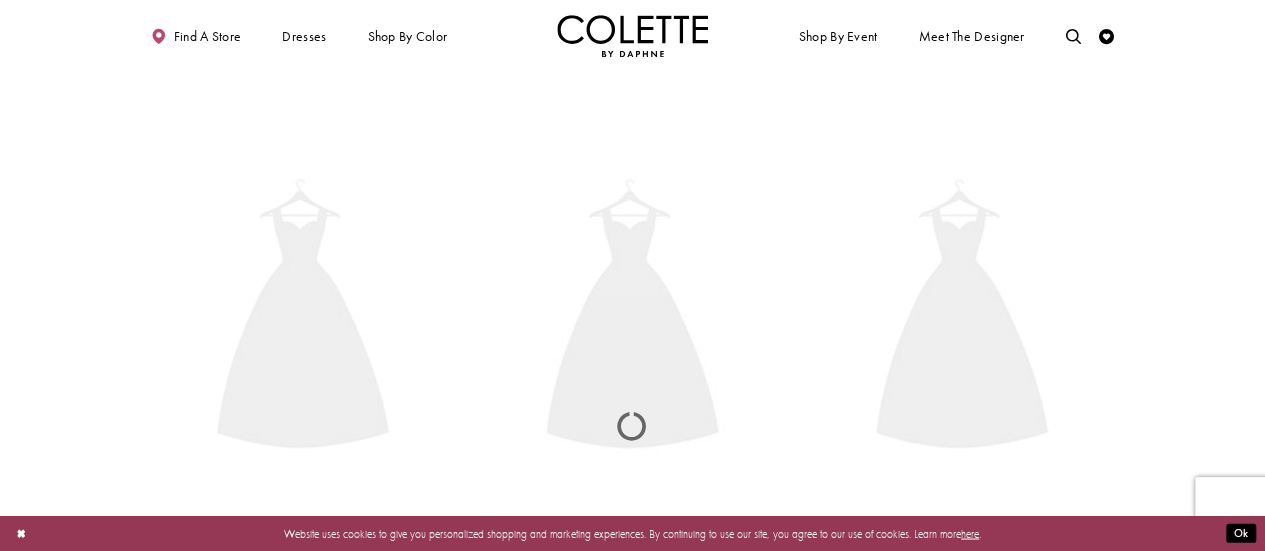 scroll, scrollTop: 388, scrollLeft: 0, axis: vertical 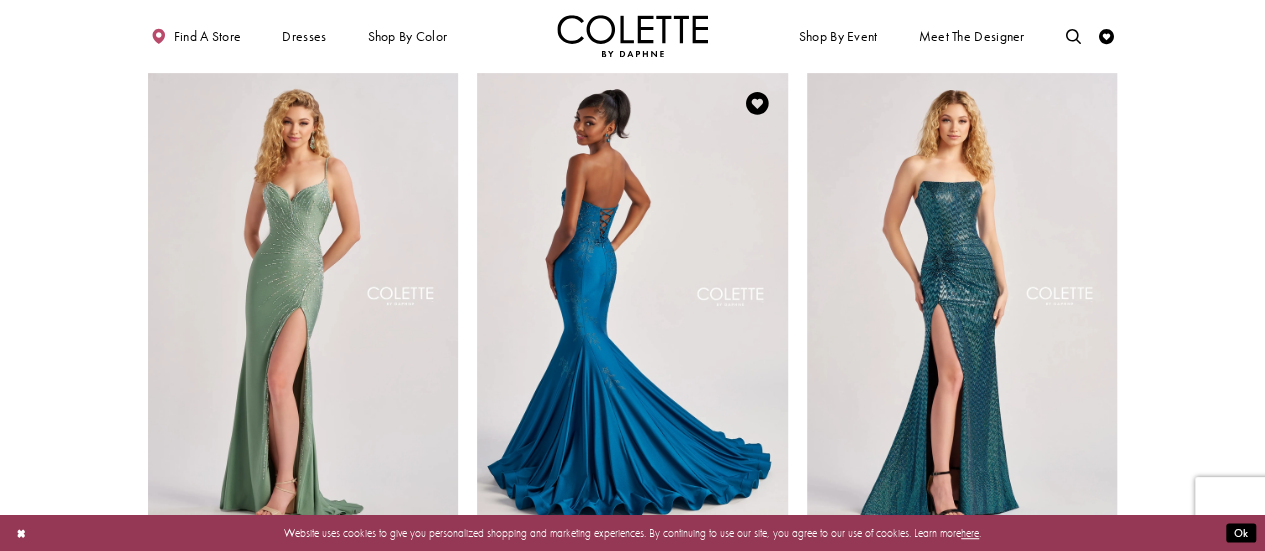 click at bounding box center (632, 299) 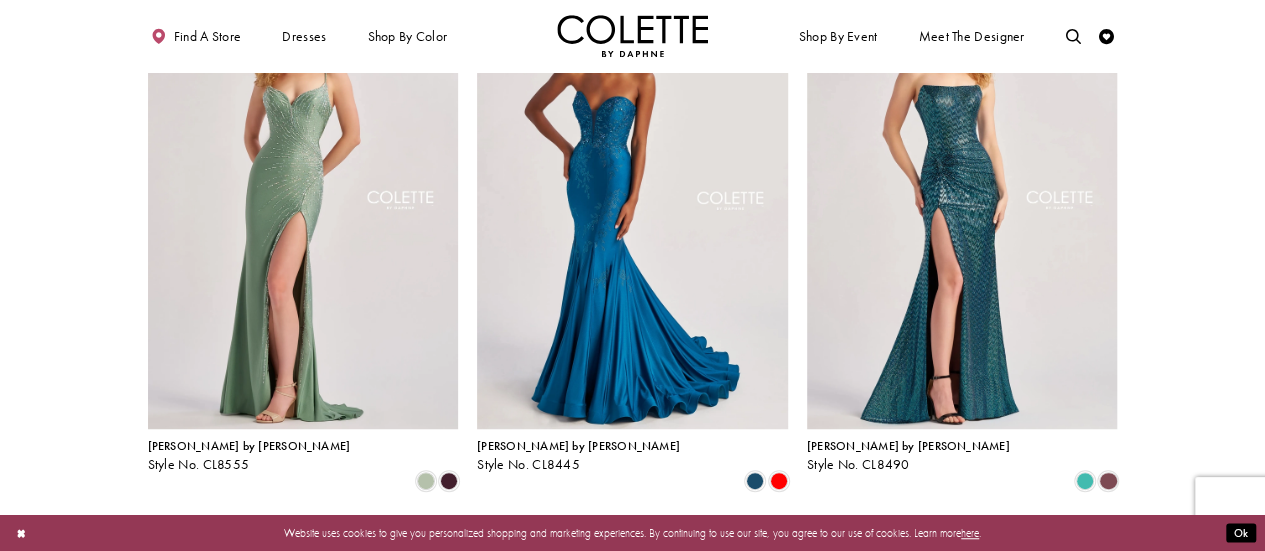 scroll, scrollTop: 478, scrollLeft: 0, axis: vertical 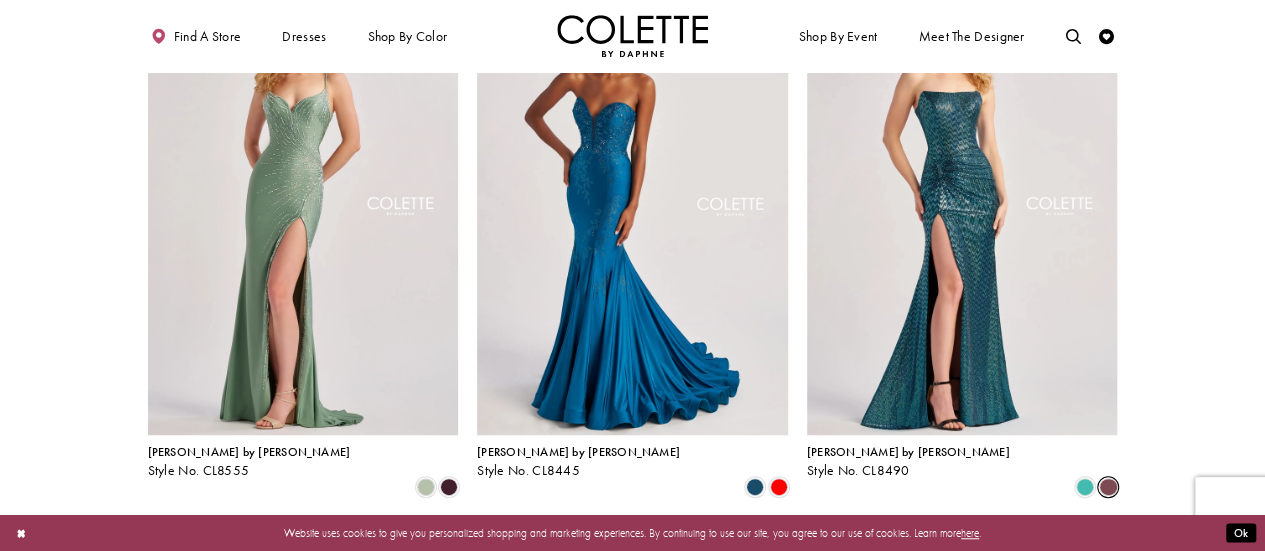click at bounding box center [1108, 487] 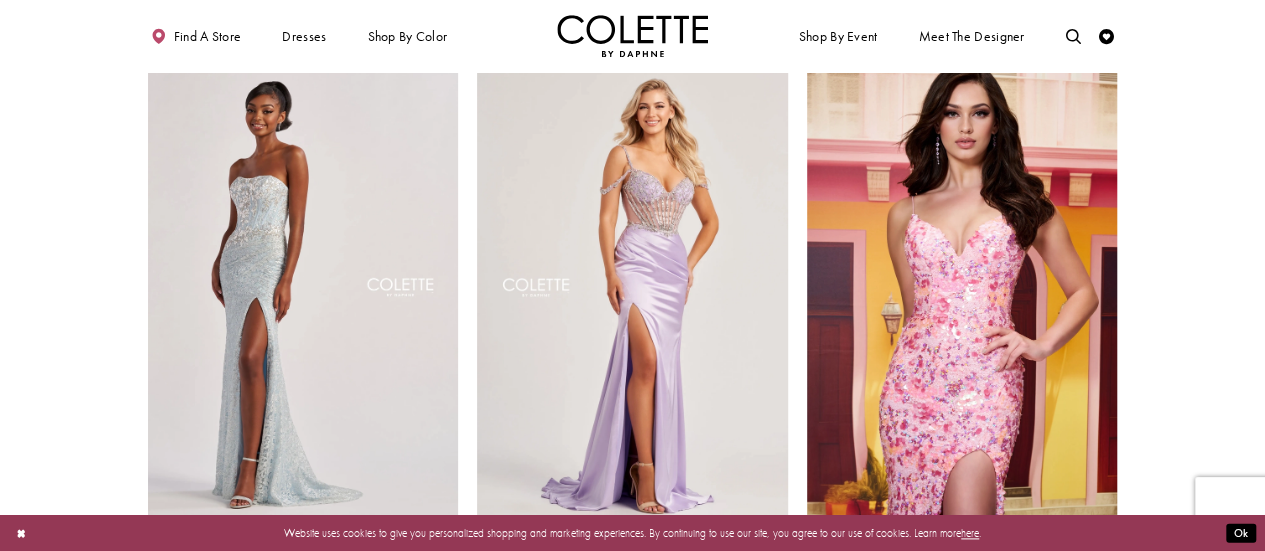 scroll, scrollTop: 972, scrollLeft: 0, axis: vertical 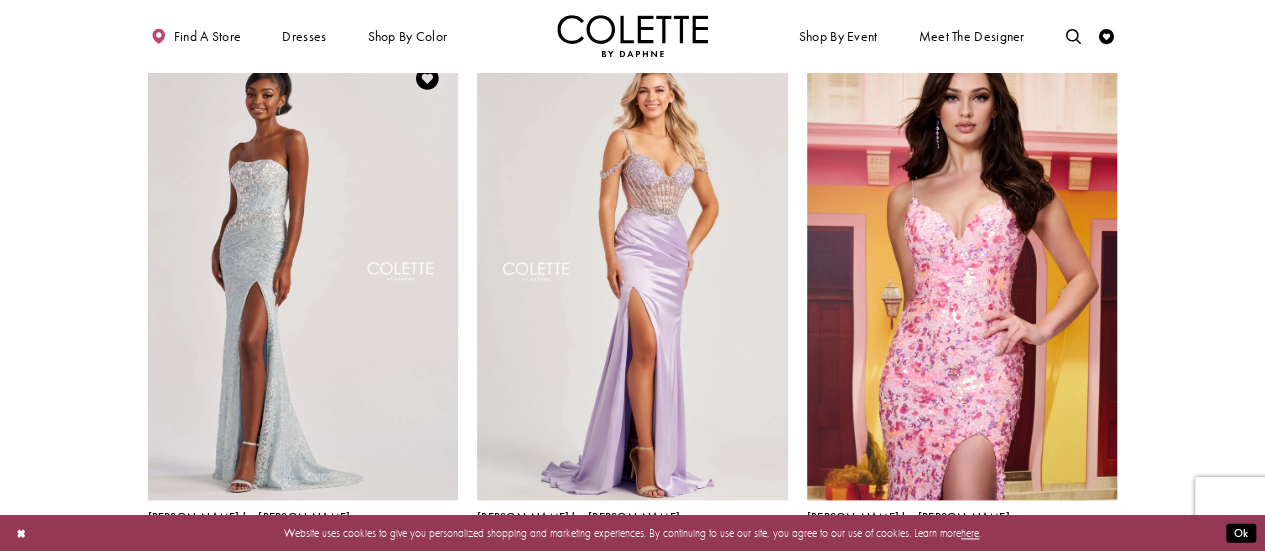 click at bounding box center [449, 552] 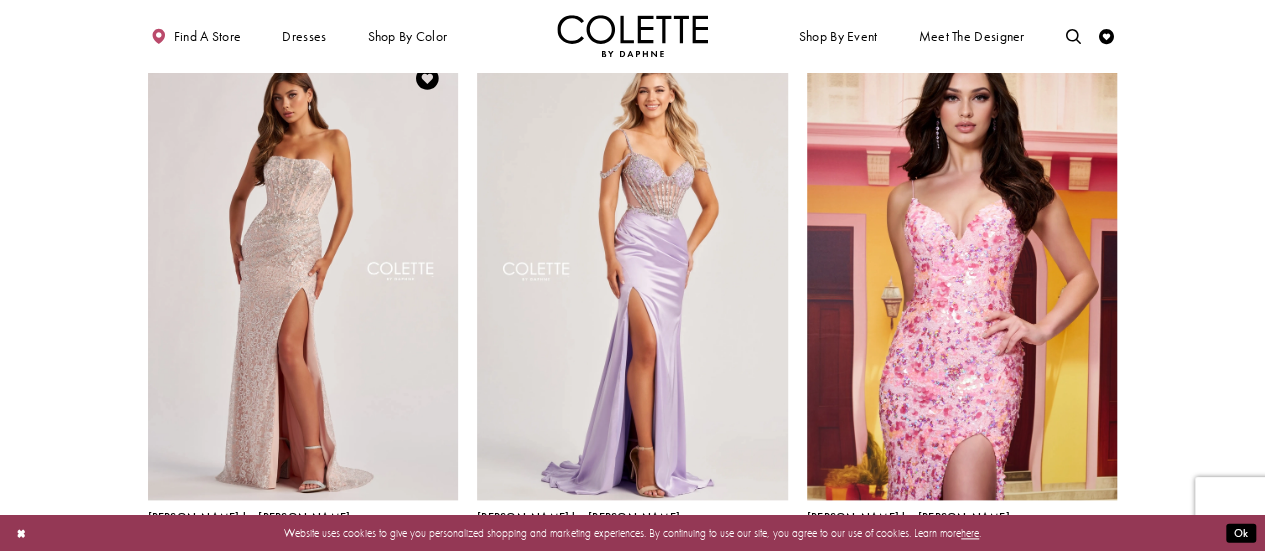 click at bounding box center (426, 552) 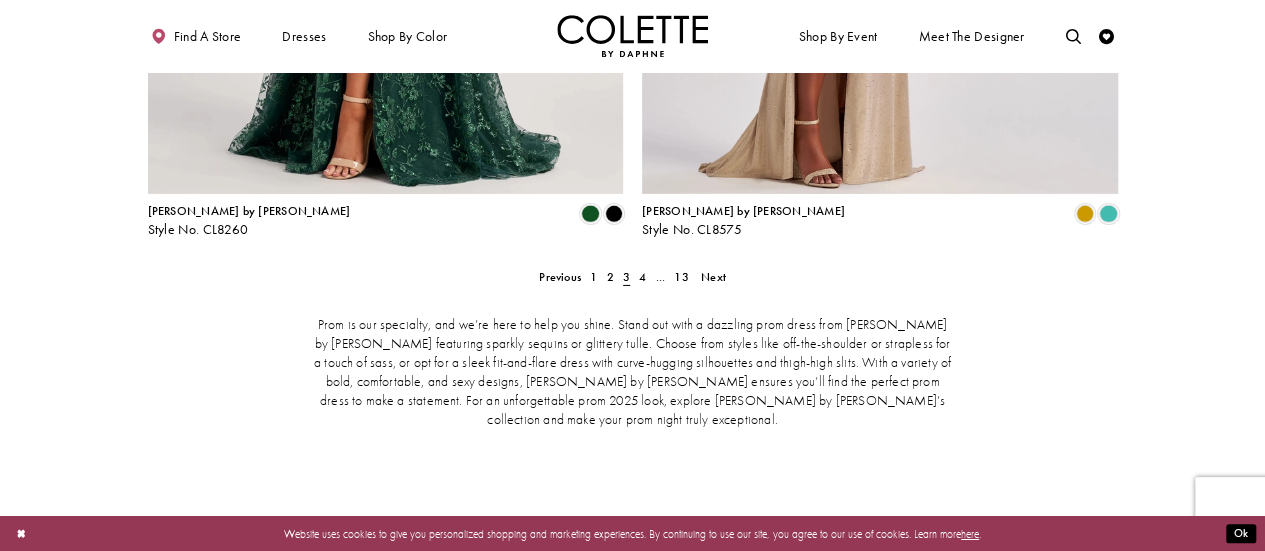 scroll, scrollTop: 3196, scrollLeft: 0, axis: vertical 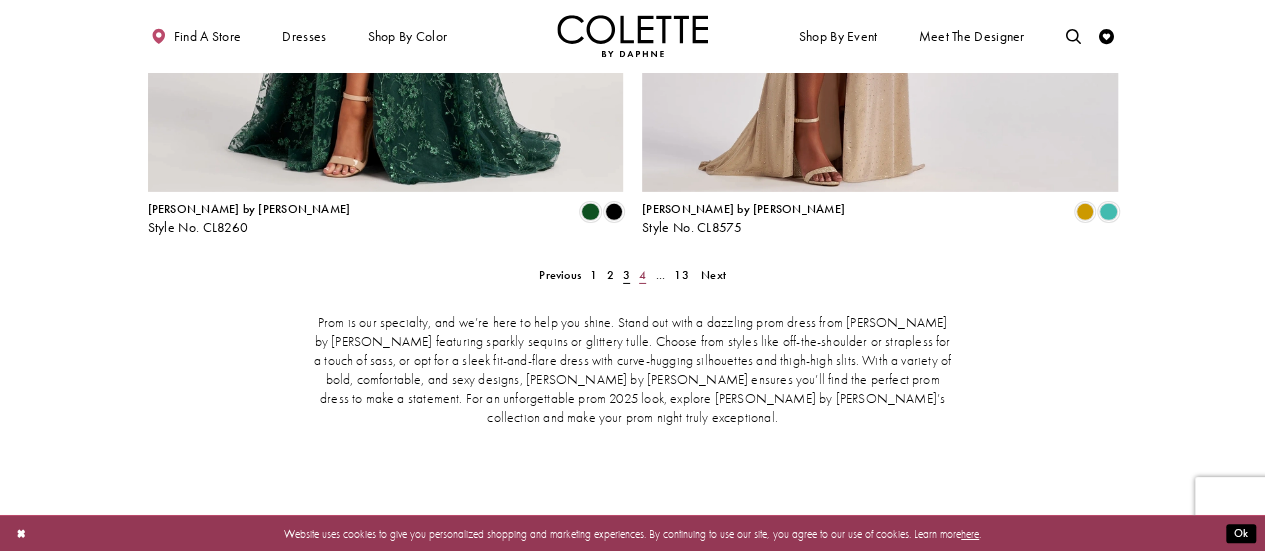 click on "4" at bounding box center [643, 275] 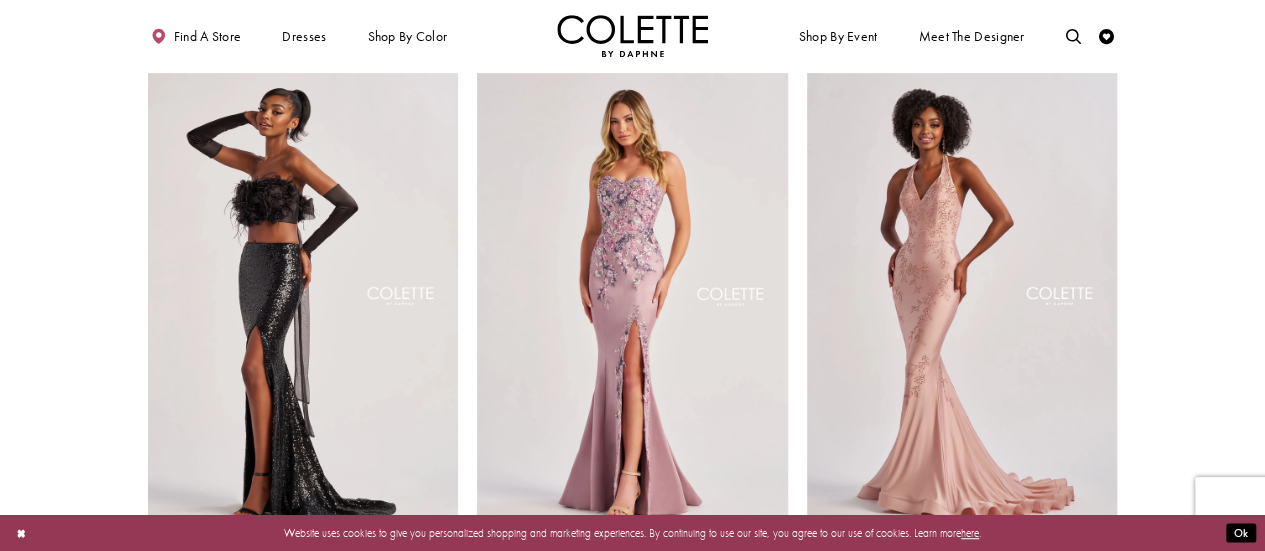 scroll, scrollTop: 566, scrollLeft: 0, axis: vertical 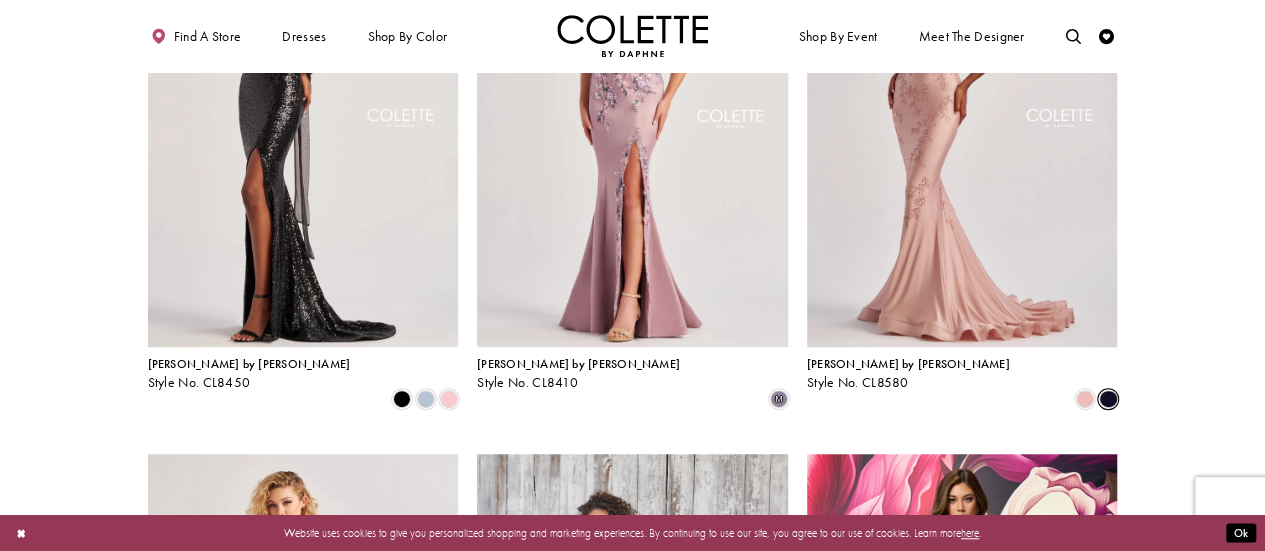 click at bounding box center [1108, 399] 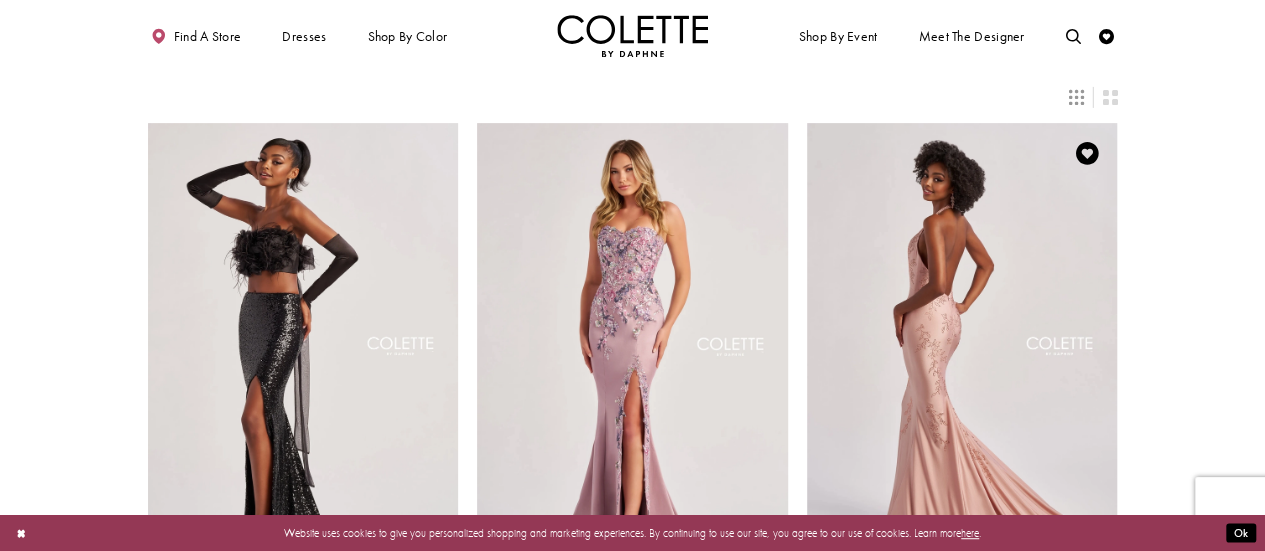 scroll, scrollTop: 338, scrollLeft: 0, axis: vertical 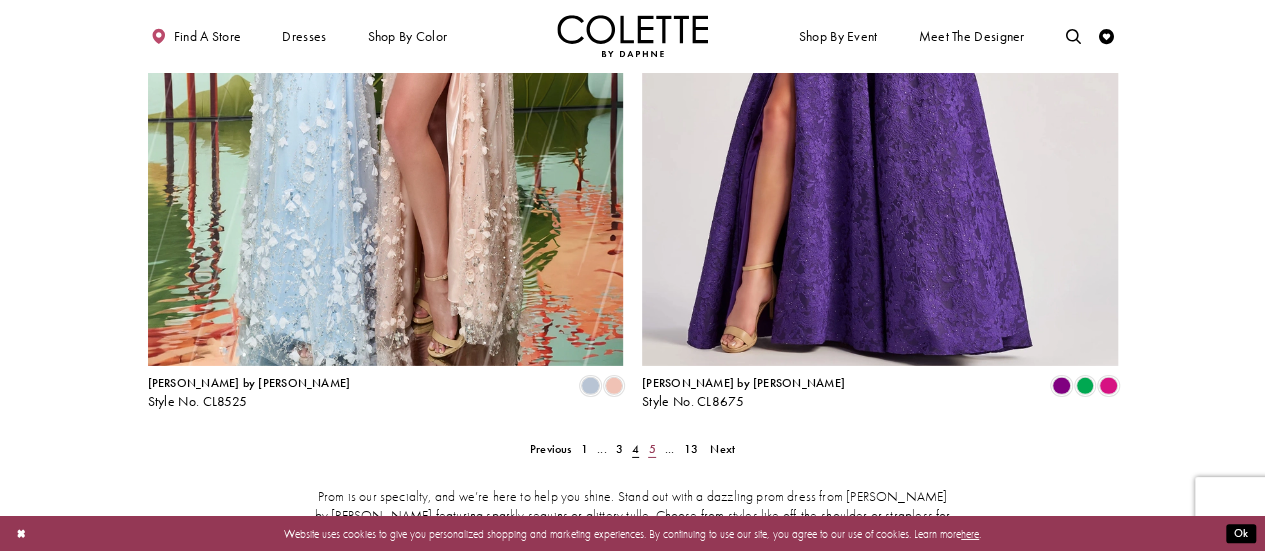 click on "5" at bounding box center (652, 449) 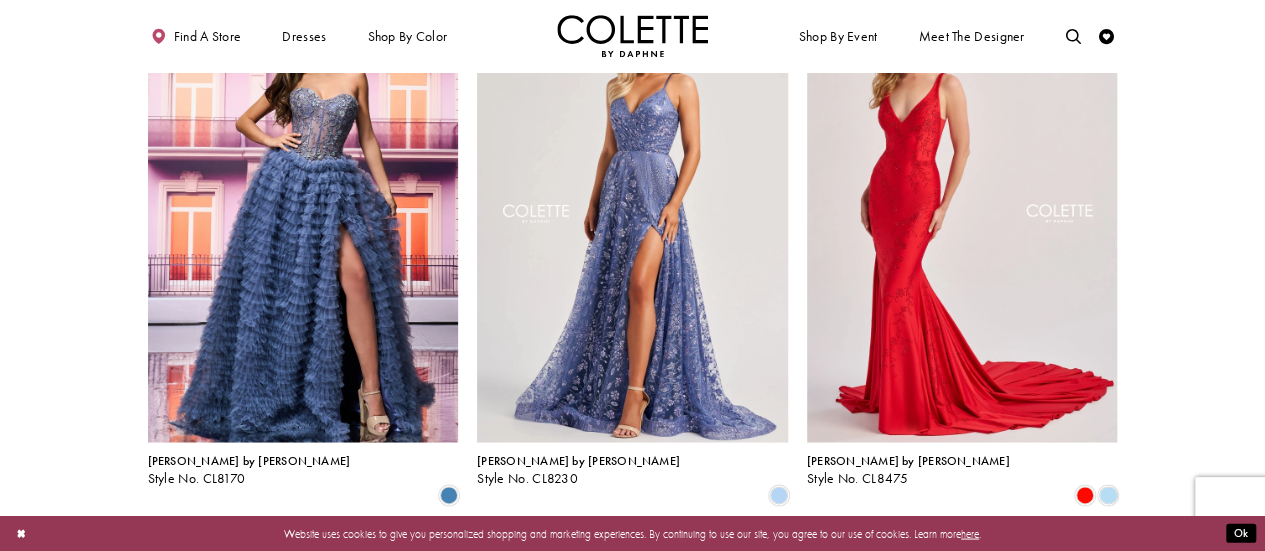 scroll, scrollTop: 1602, scrollLeft: 0, axis: vertical 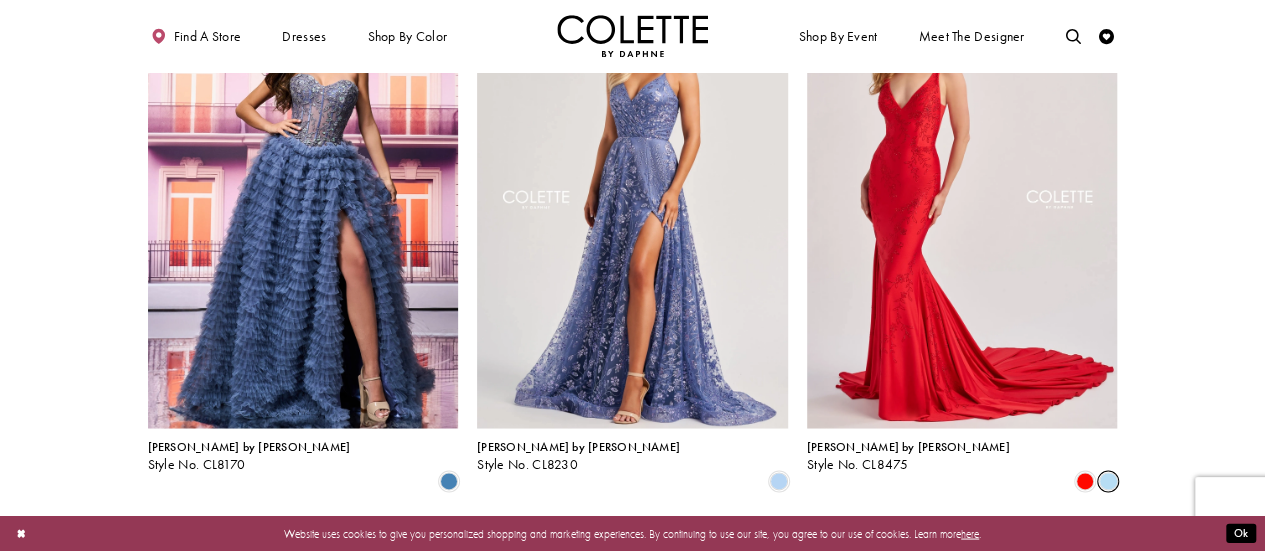 click at bounding box center [1108, 481] 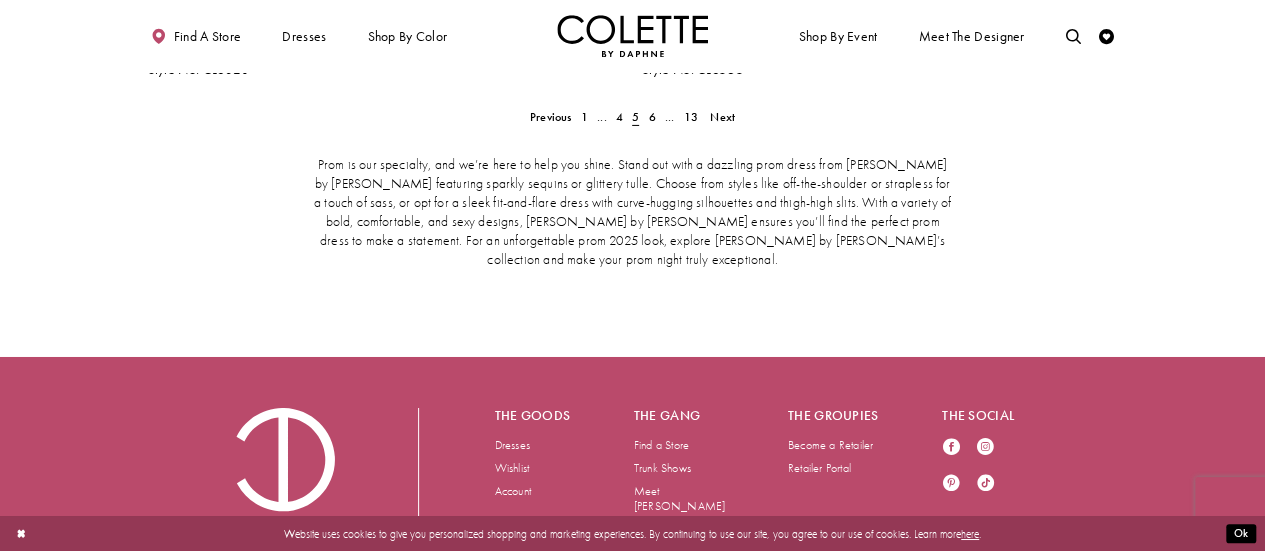 scroll, scrollTop: 3356, scrollLeft: 0, axis: vertical 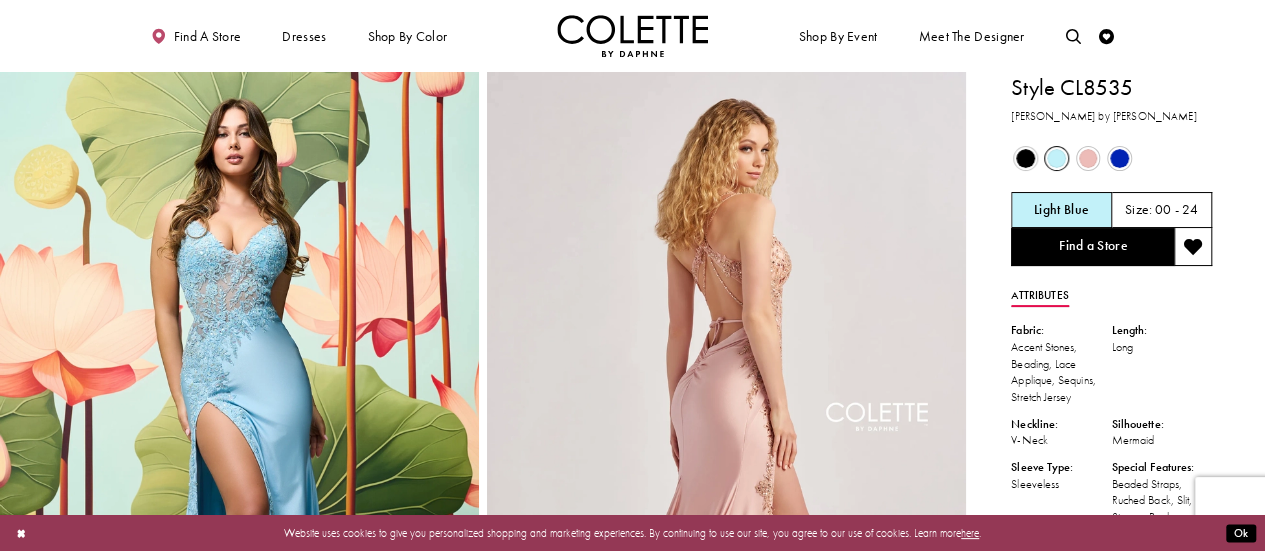 click at bounding box center [1119, 158] 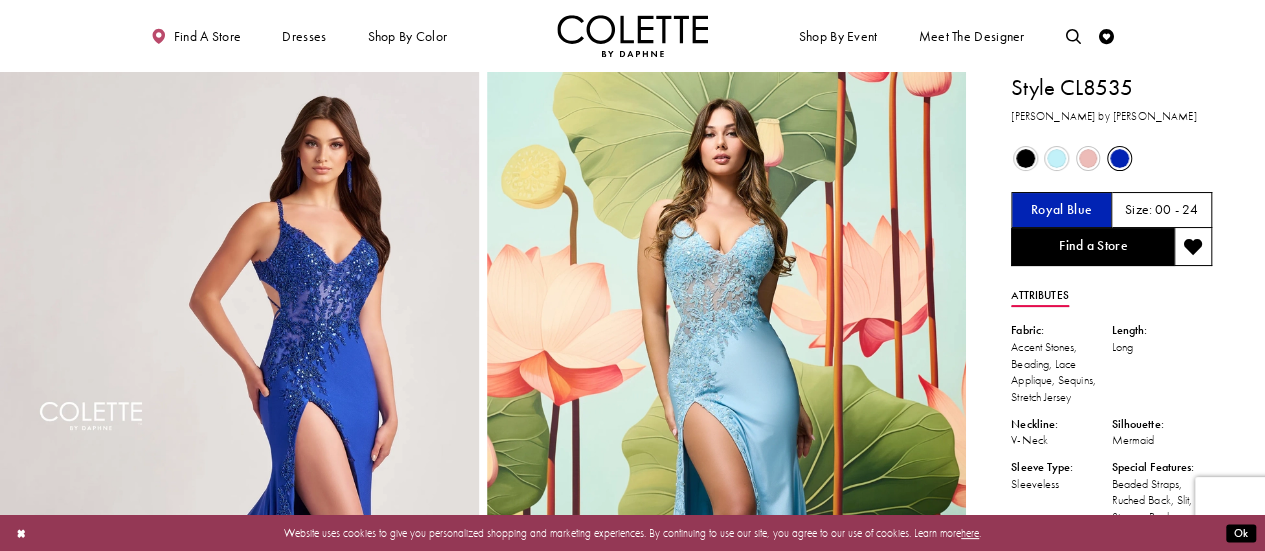 click at bounding box center [1025, 158] 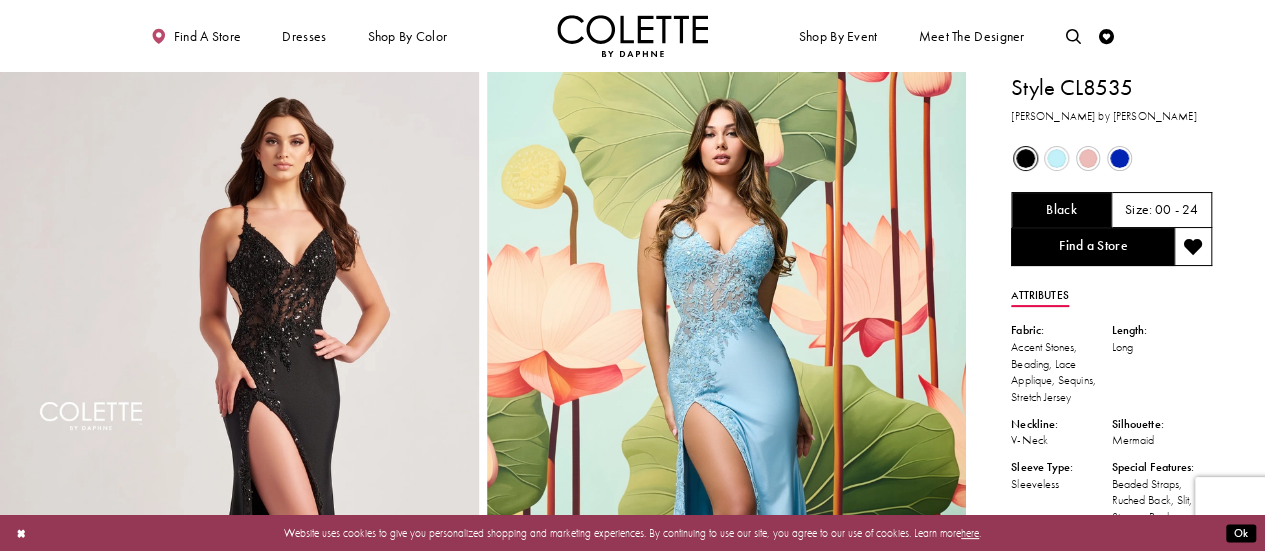 click at bounding box center (1088, 158) 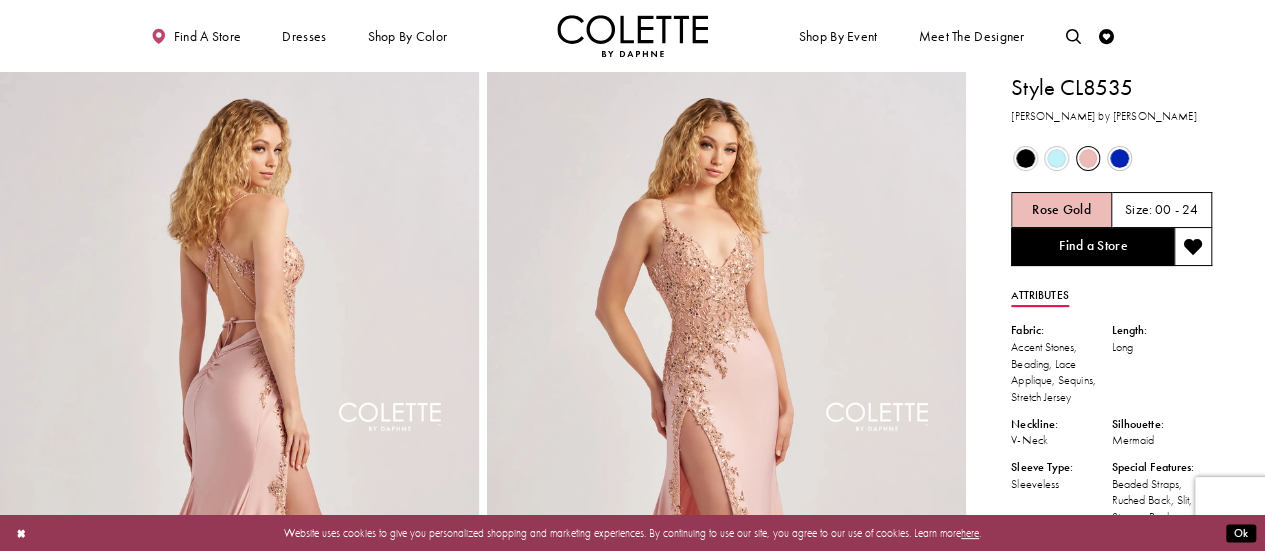 click at bounding box center [1056, 158] 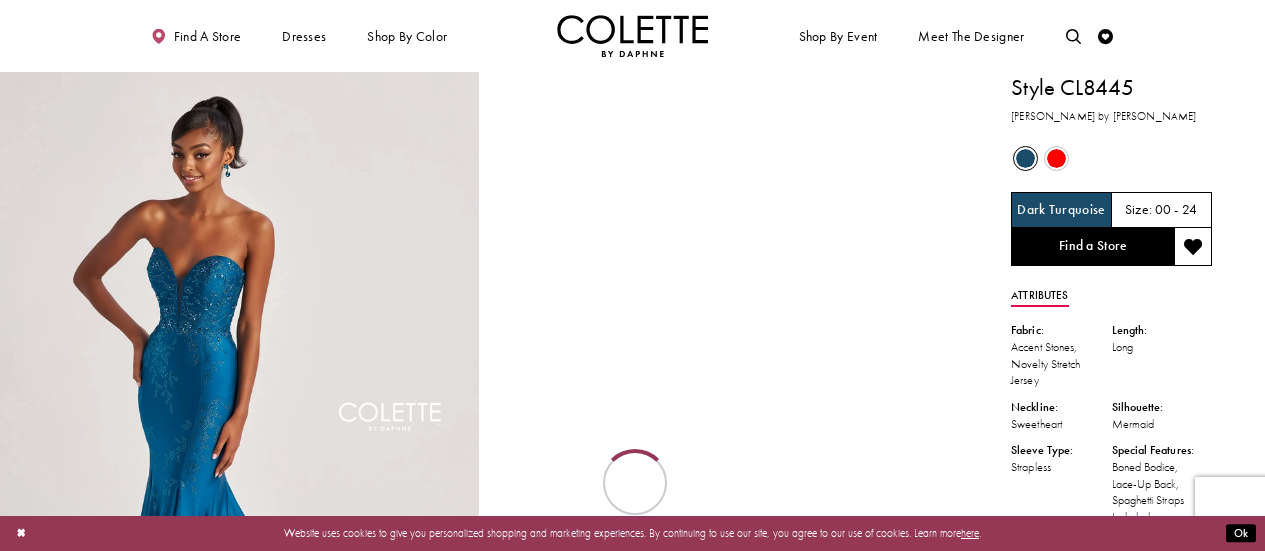 scroll, scrollTop: 0, scrollLeft: 0, axis: both 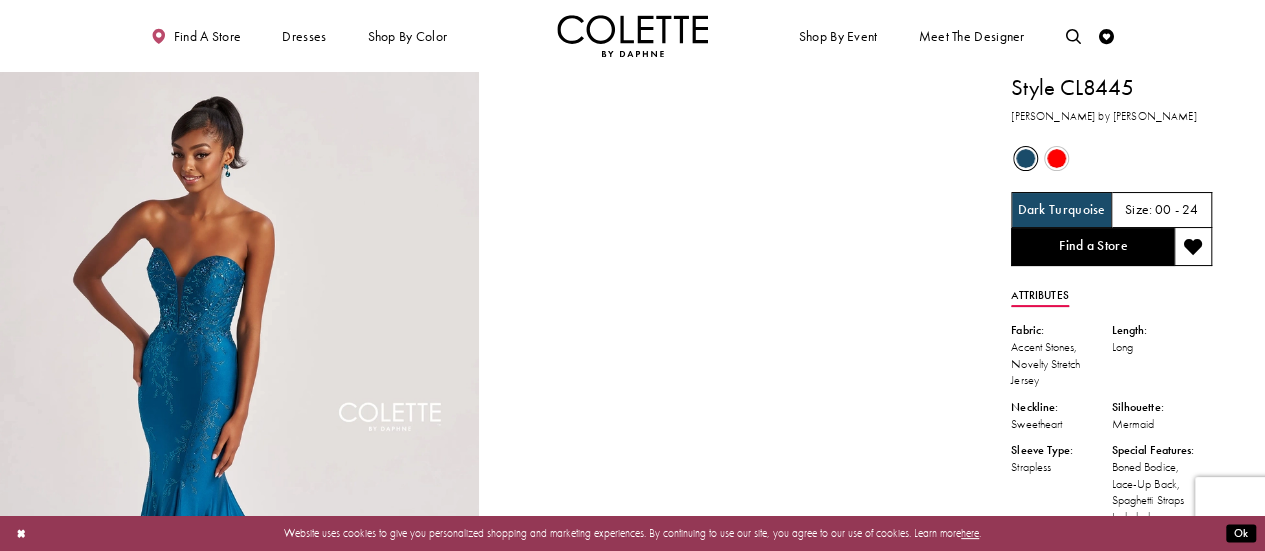 click at bounding box center [1056, 158] 